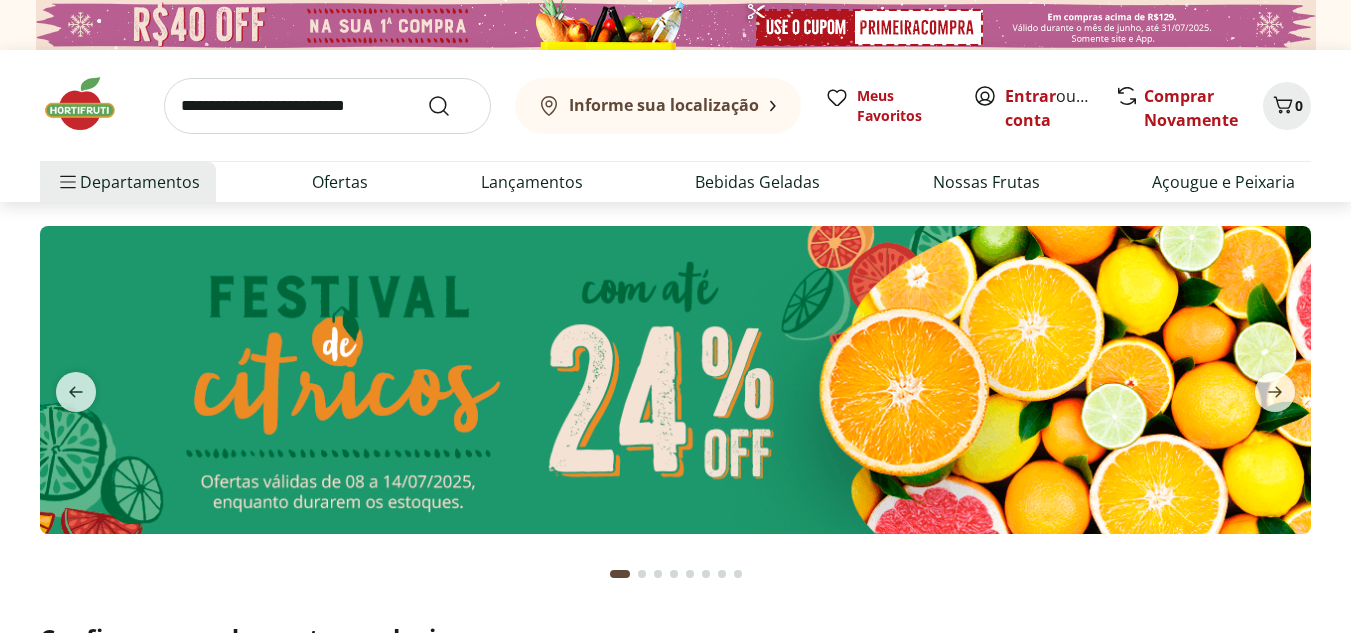 scroll, scrollTop: 0, scrollLeft: 0, axis: both 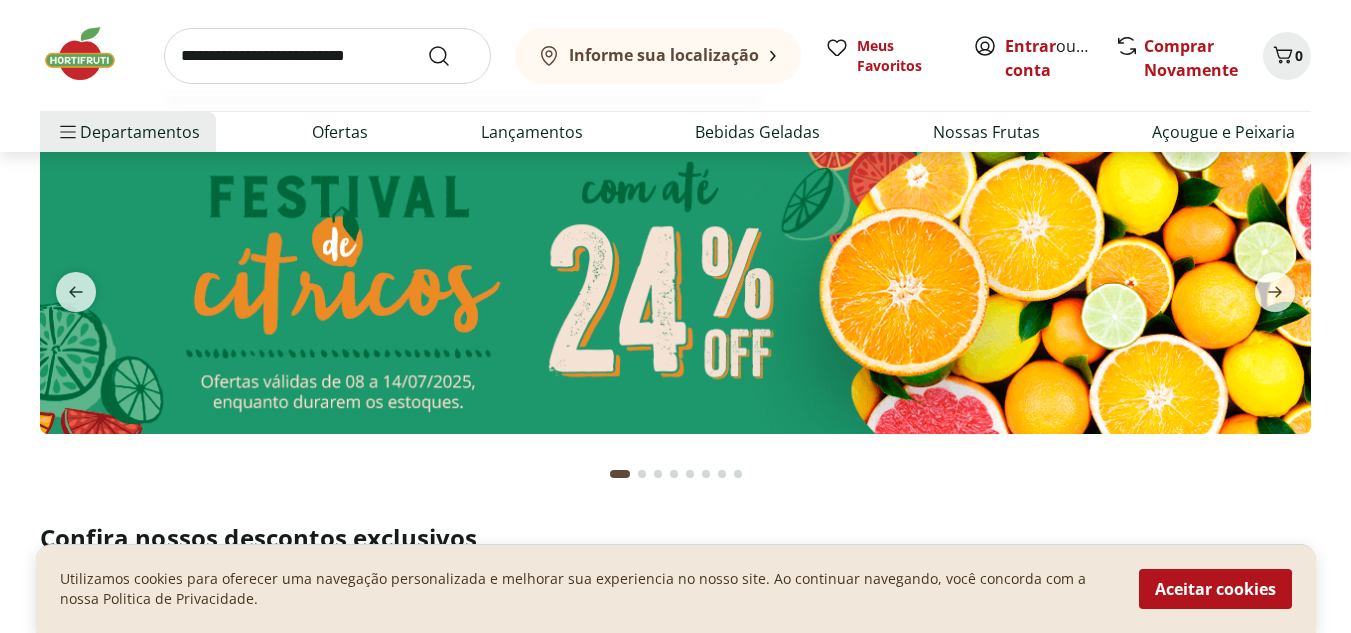 click at bounding box center (327, 56) 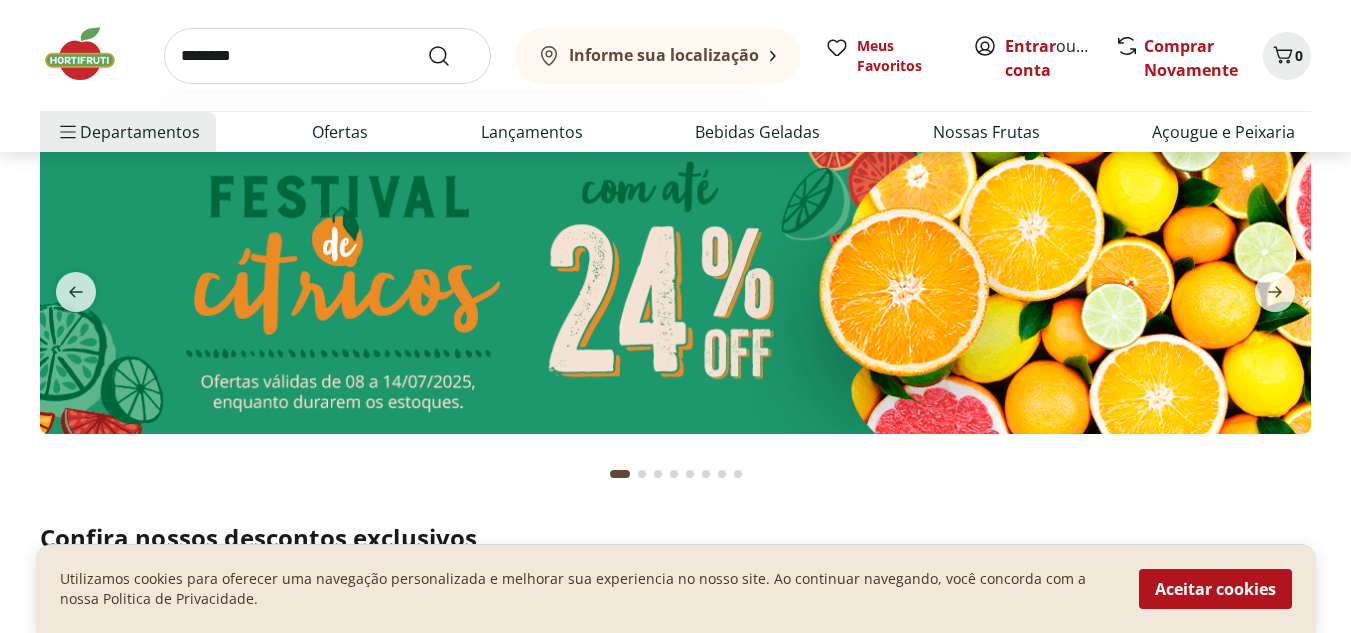 type on "********" 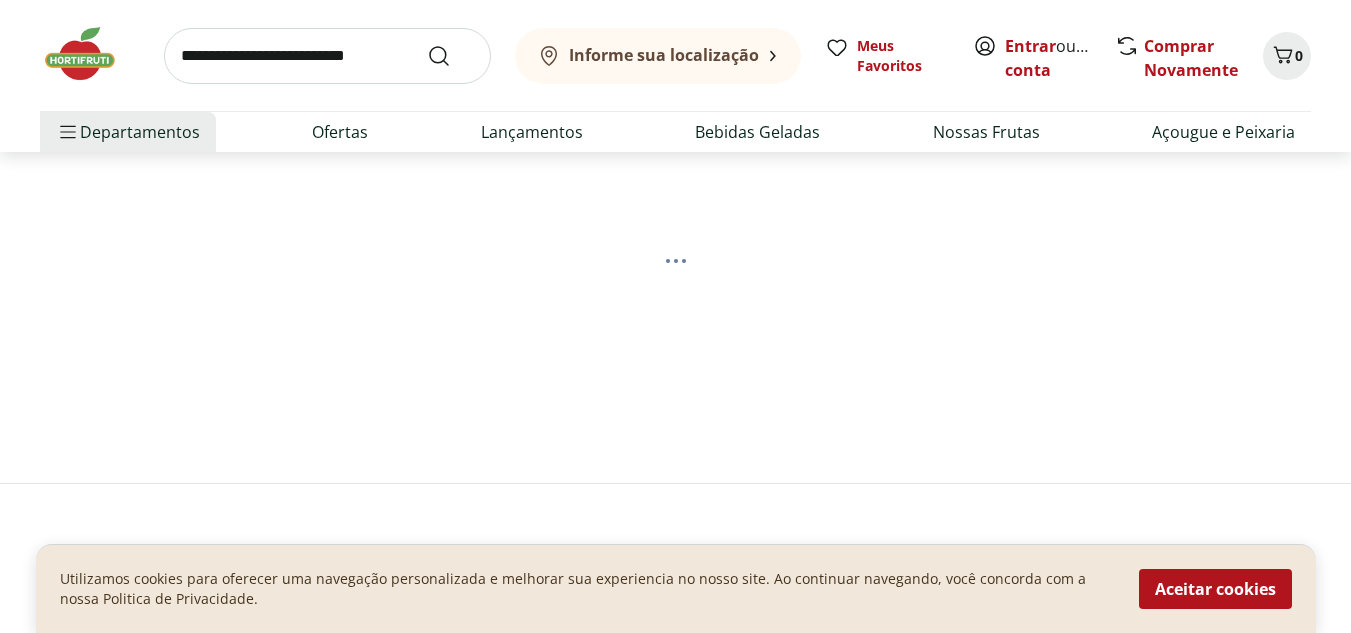 scroll, scrollTop: 0, scrollLeft: 0, axis: both 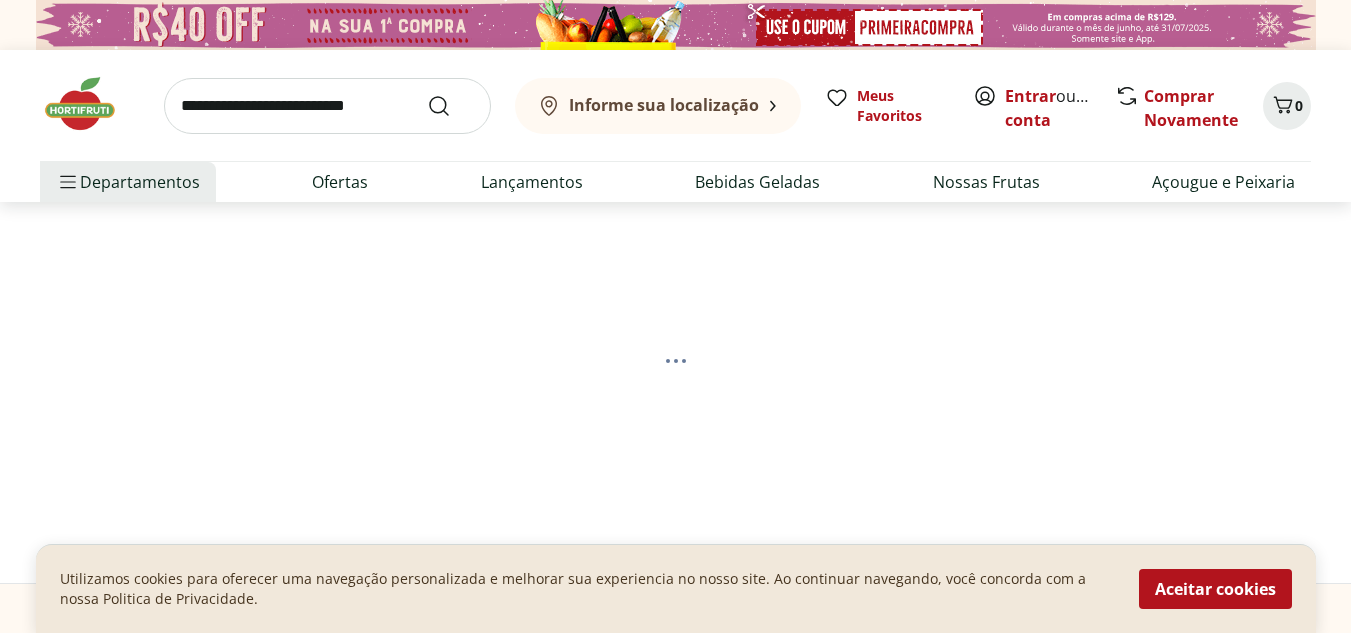 select on "**********" 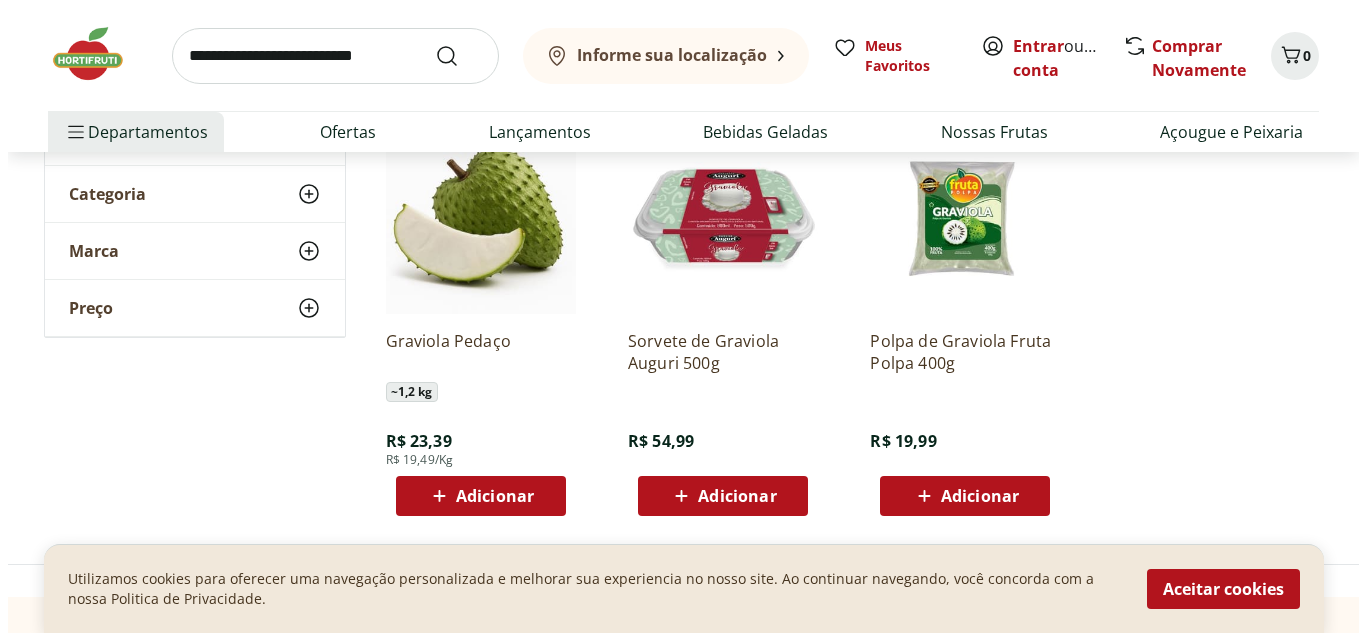 scroll, scrollTop: 300, scrollLeft: 0, axis: vertical 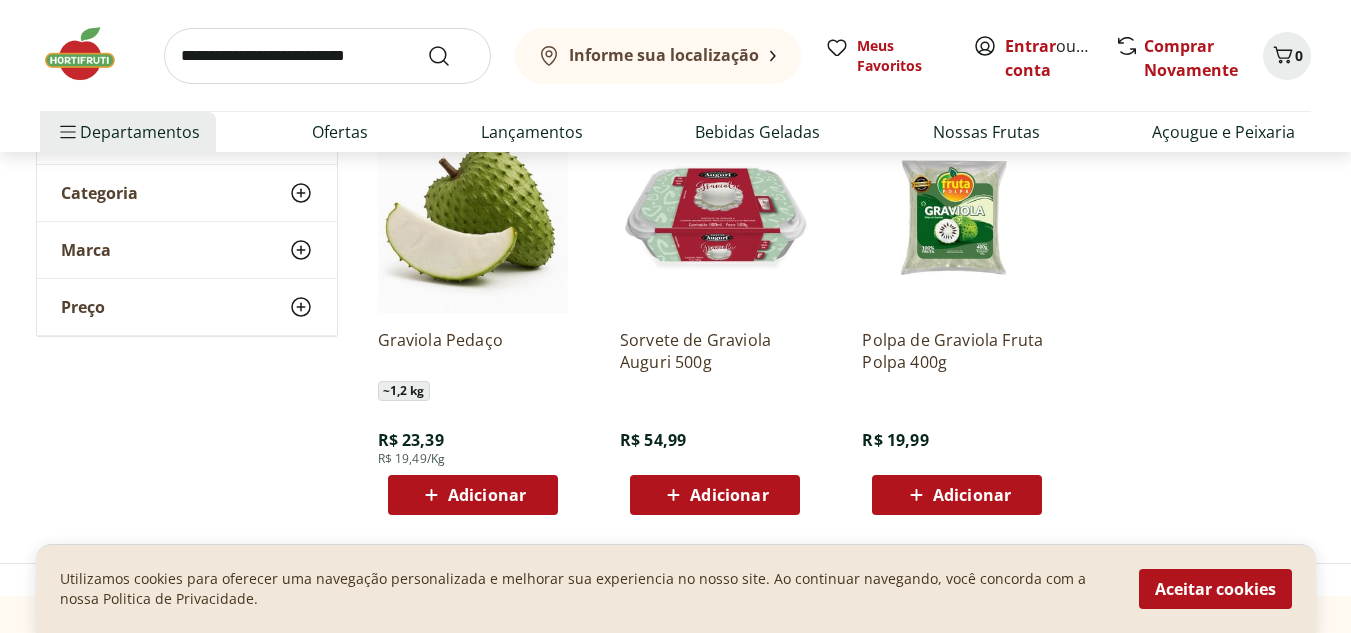 click on "Adicionar" at bounding box center [472, 495] 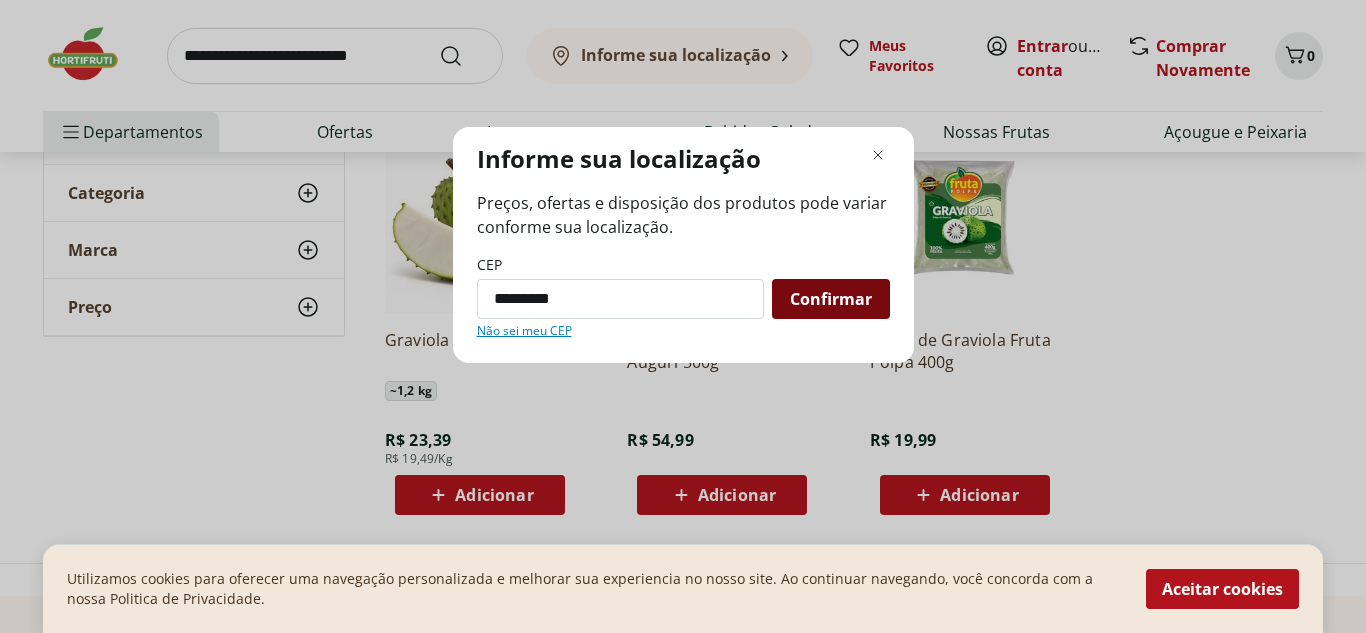 type on "*********" 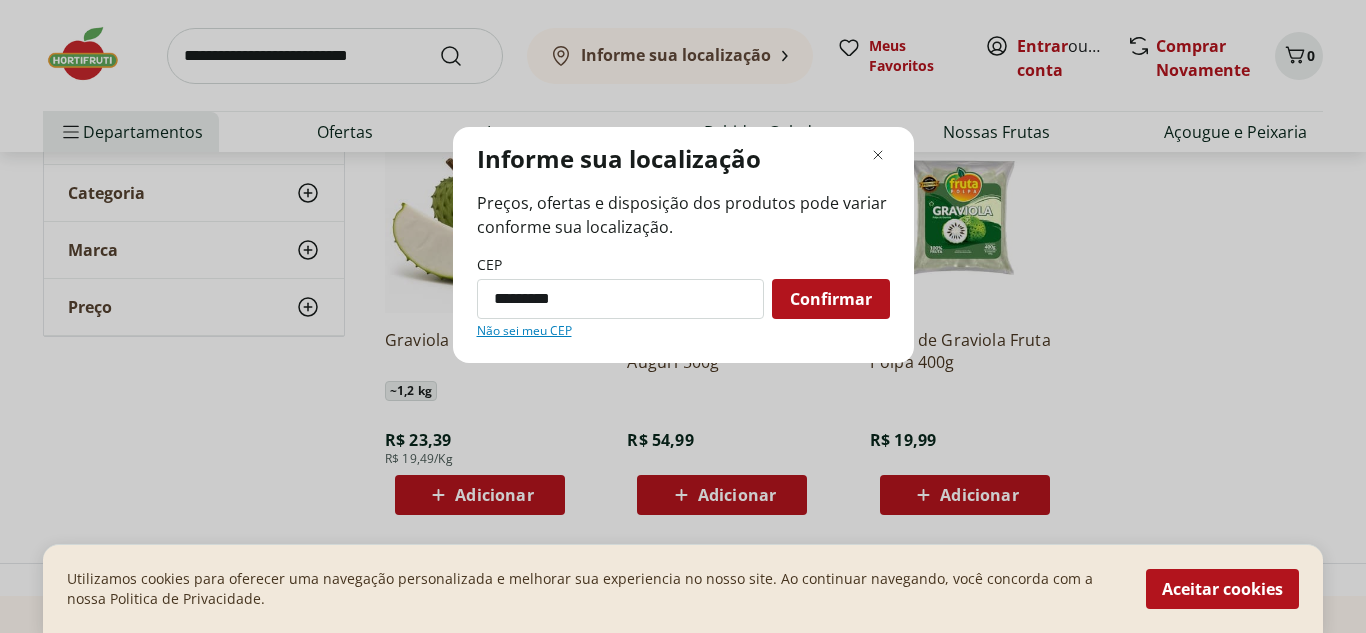 click on "Confirmar" at bounding box center [831, 299] 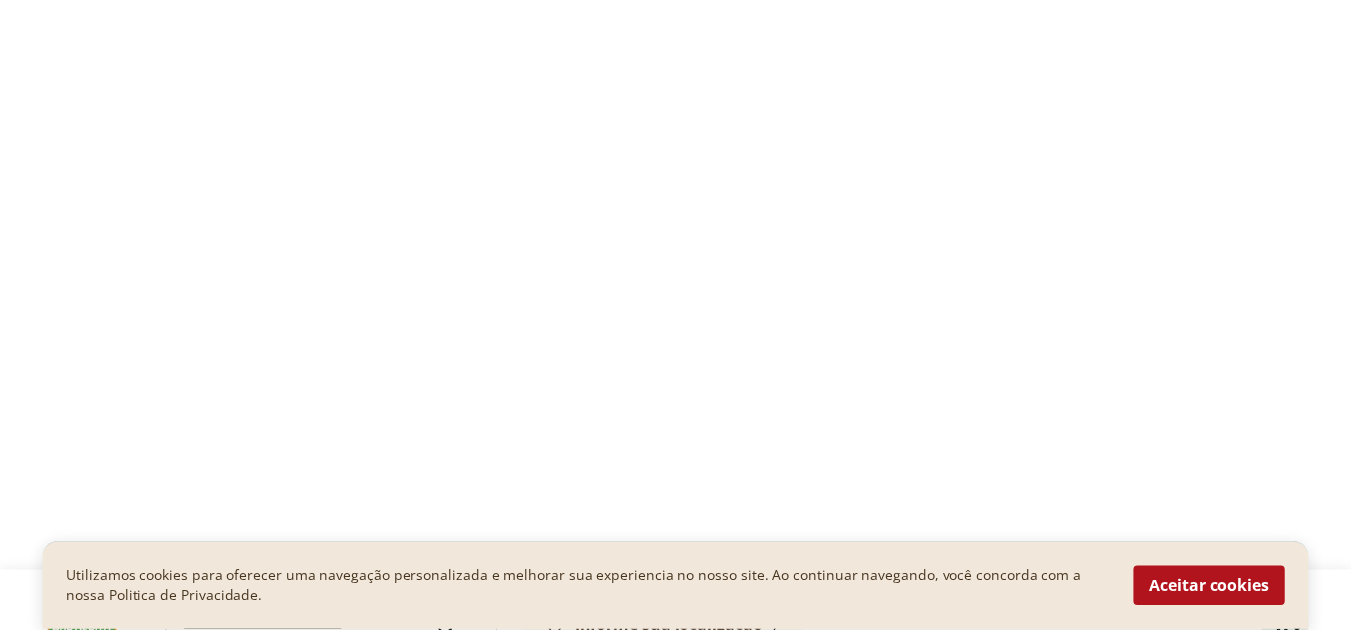 scroll, scrollTop: 98, scrollLeft: 0, axis: vertical 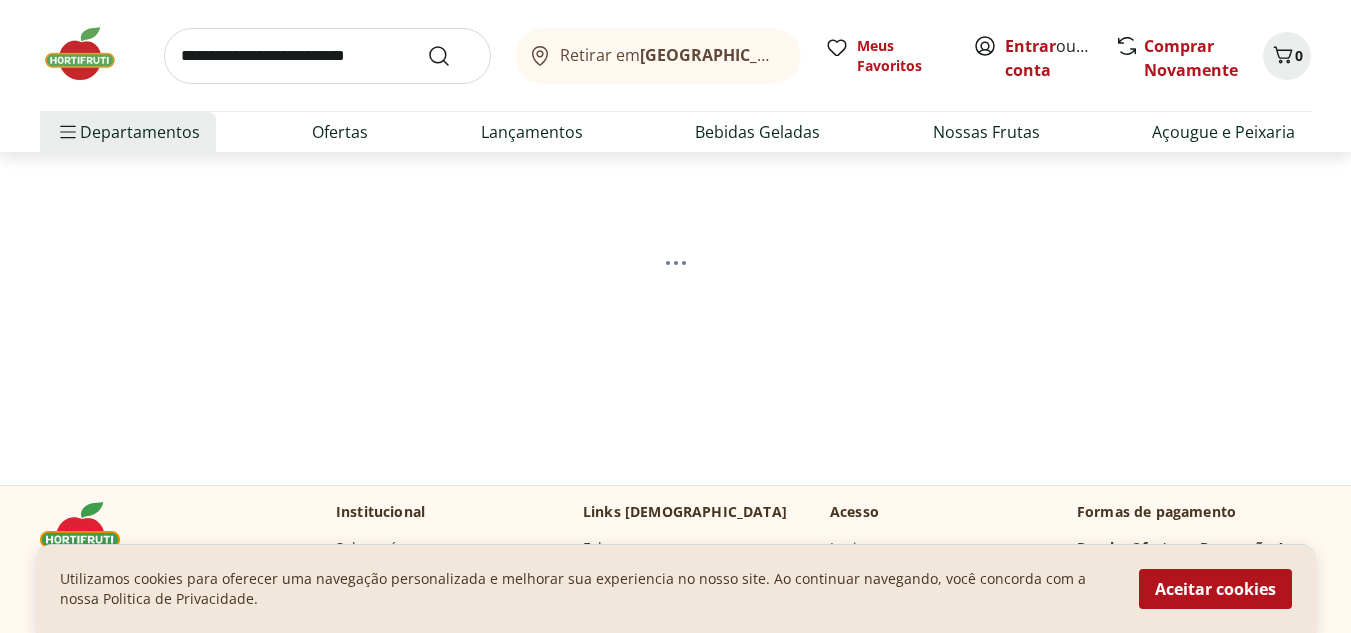 select on "**********" 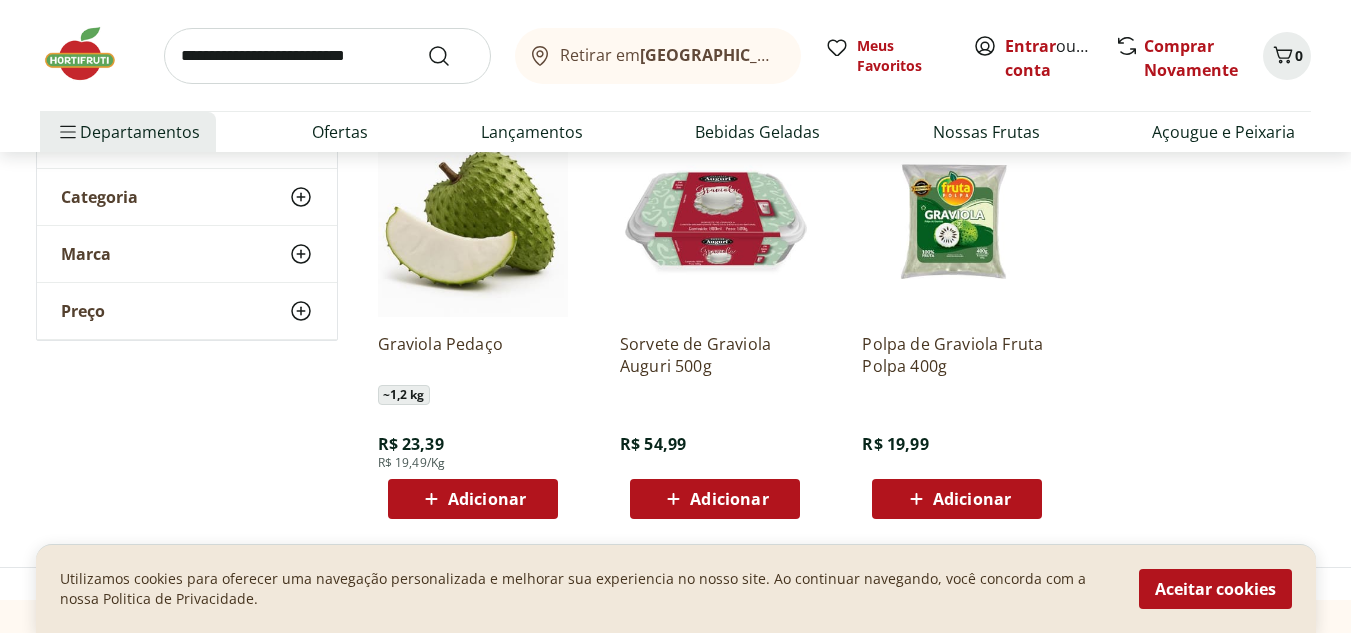 scroll, scrollTop: 298, scrollLeft: 0, axis: vertical 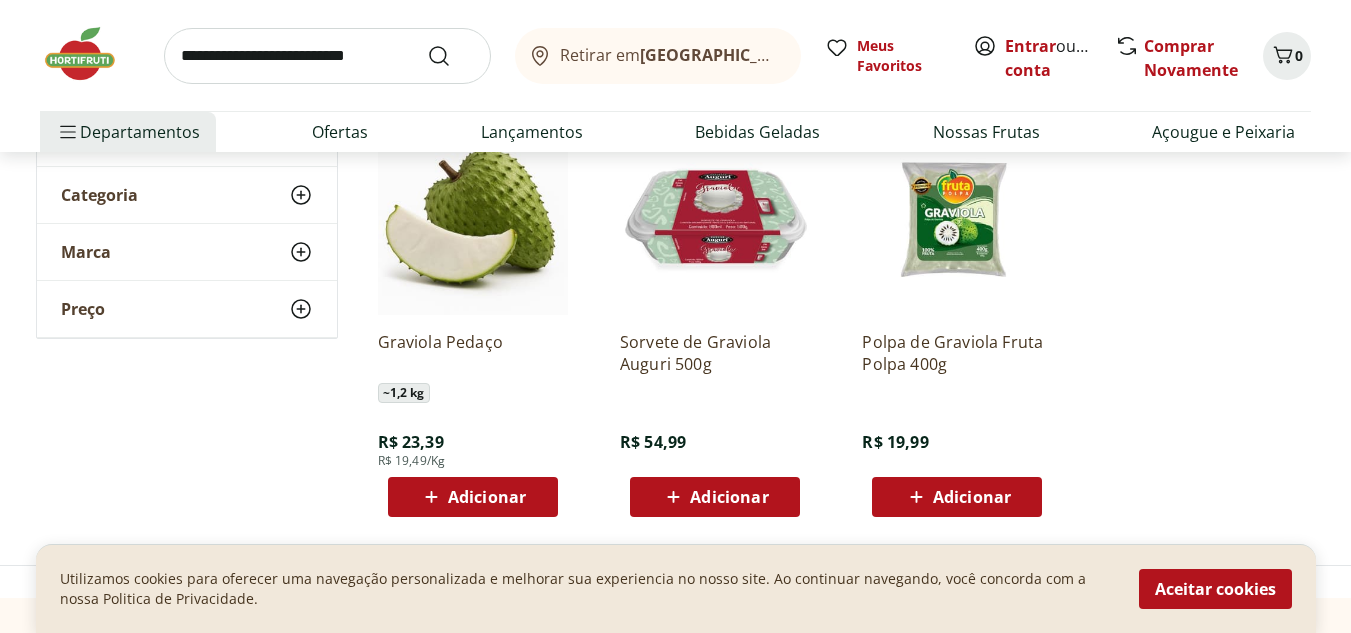 click on "Adicionar" at bounding box center (472, 497) 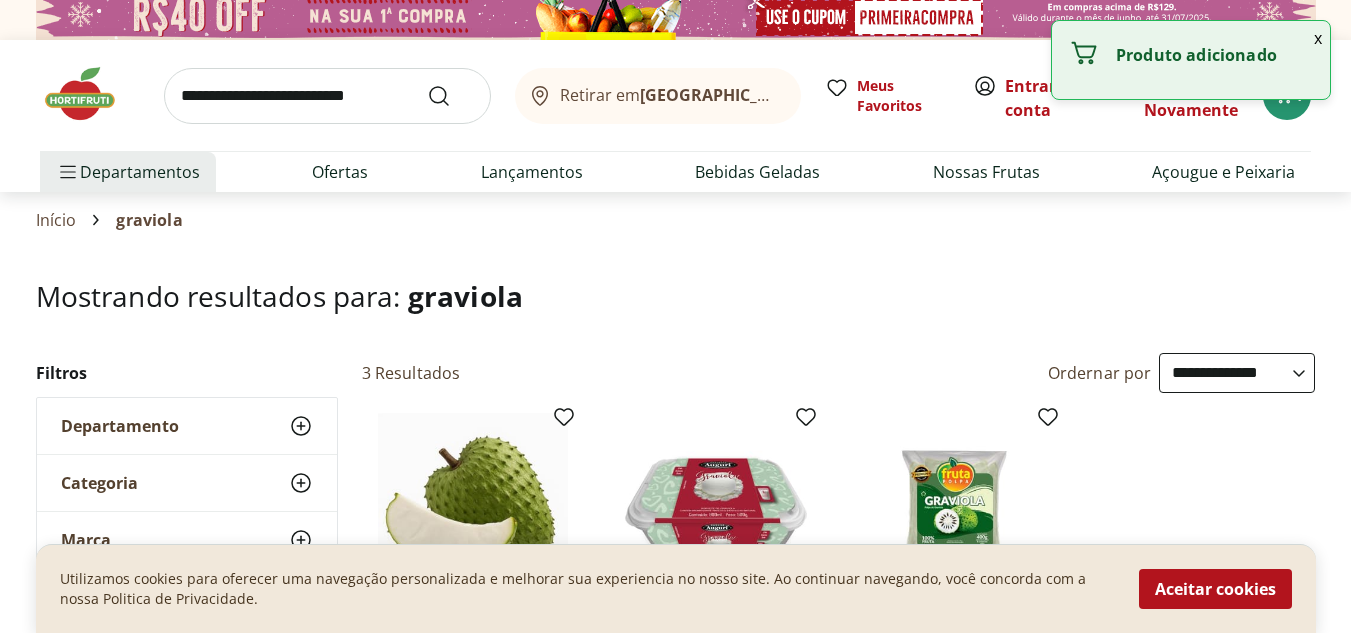 scroll, scrollTop: 0, scrollLeft: 0, axis: both 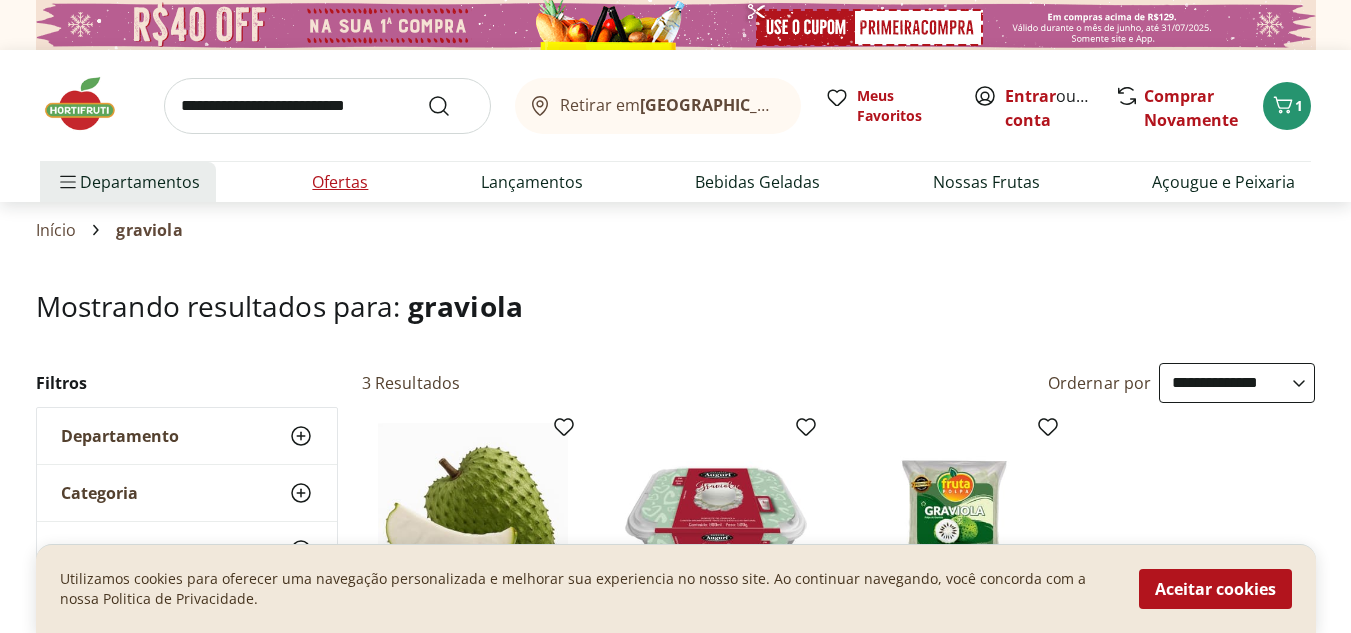 click on "Ofertas" at bounding box center (340, 182) 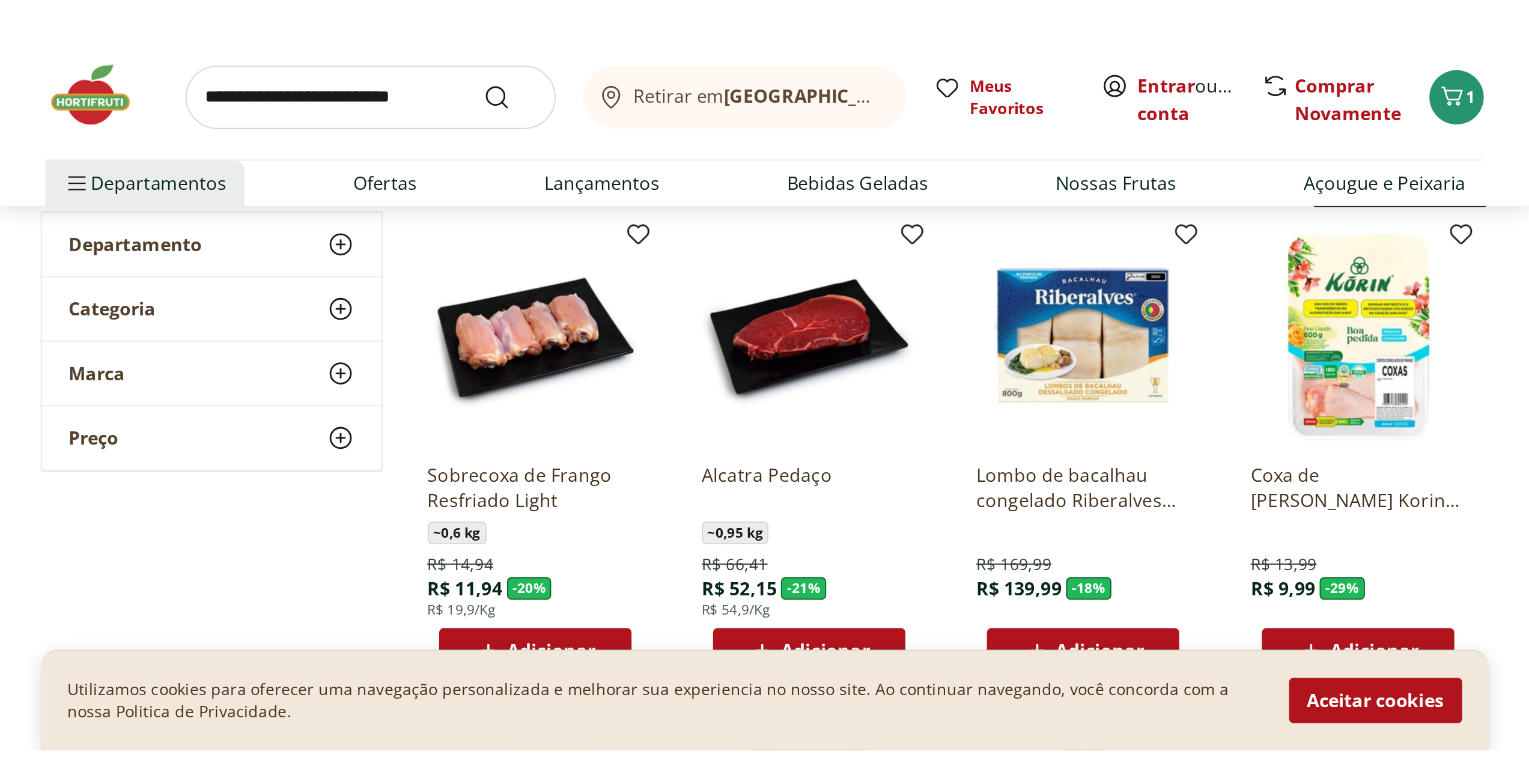 scroll, scrollTop: 120, scrollLeft: 0, axis: vertical 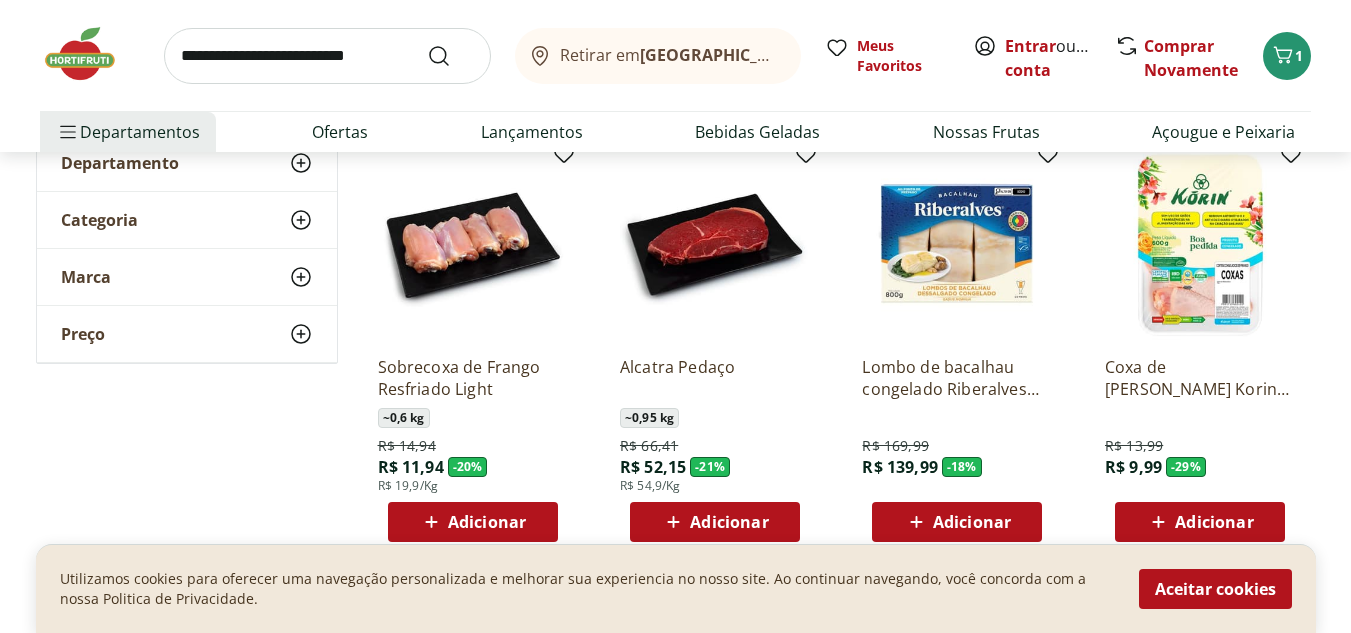 click on "Utilizamos cookies para oferecer uma navegação personalizada e melhorar sua experiencia no nosso site. Ao continuar navegando, você concorda com a nossa Politica de Privacidade. Aceitar cookies" at bounding box center (676, 588) 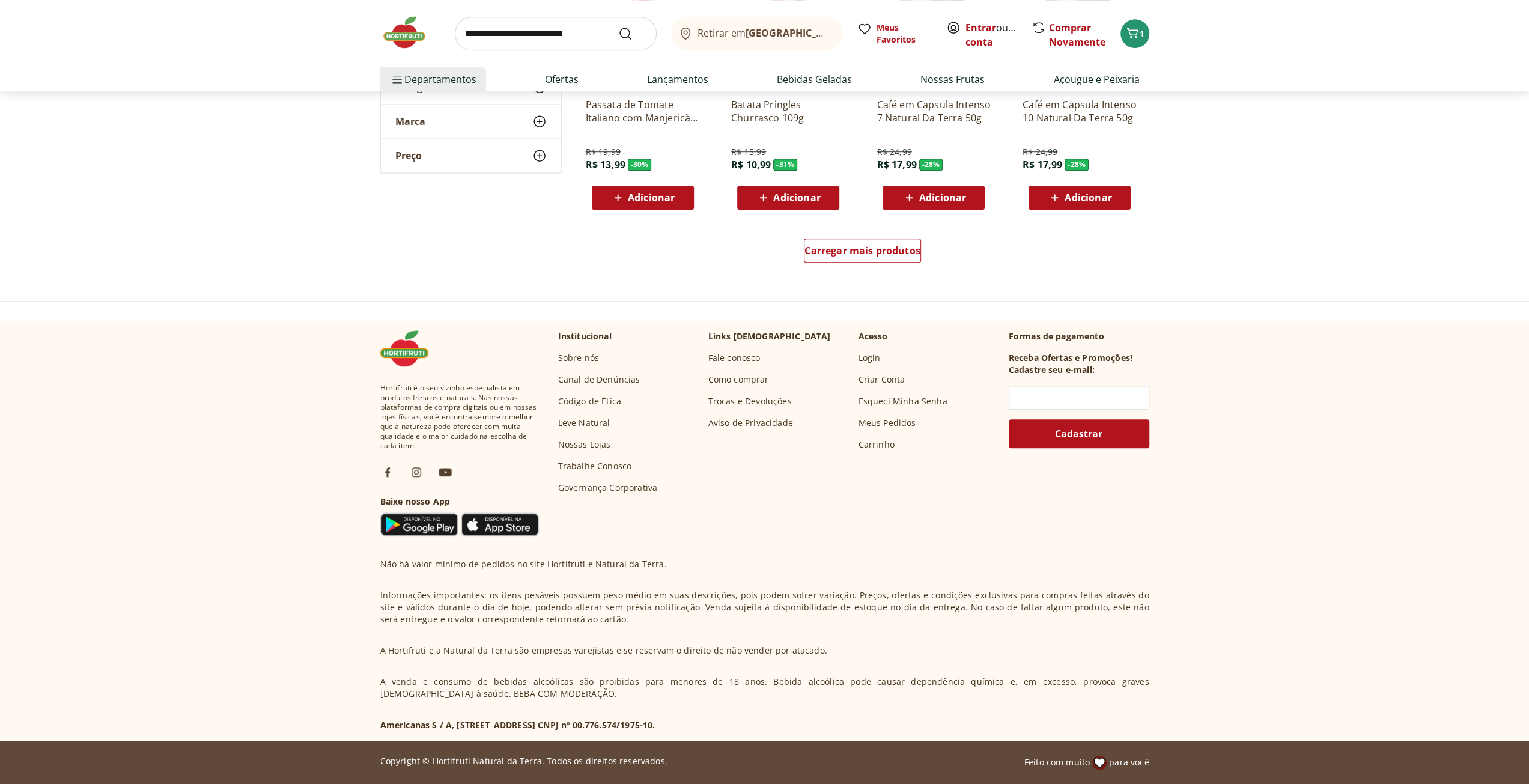 scroll, scrollTop: 763, scrollLeft: 0, axis: vertical 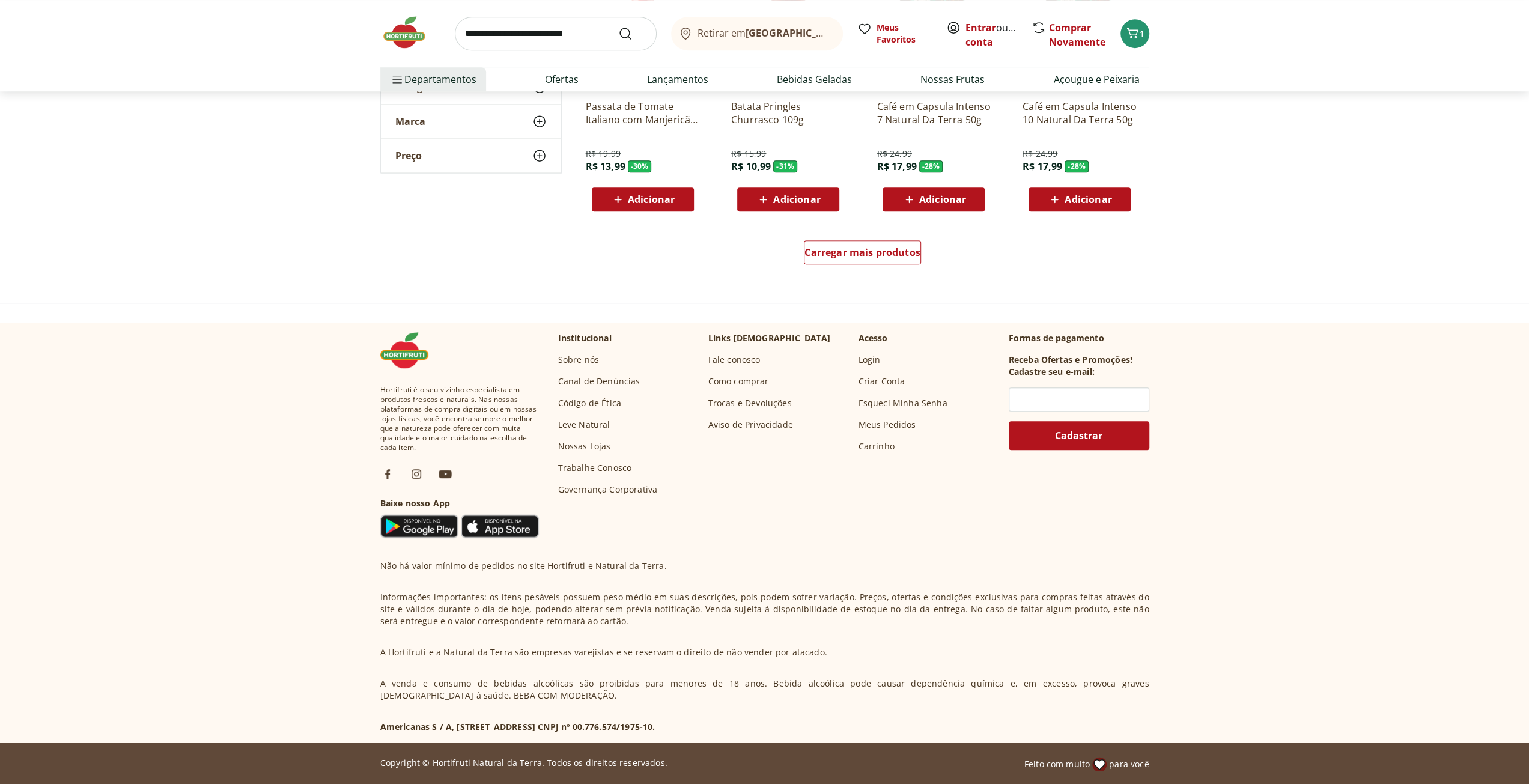 click on "**********" at bounding box center [764, -153] 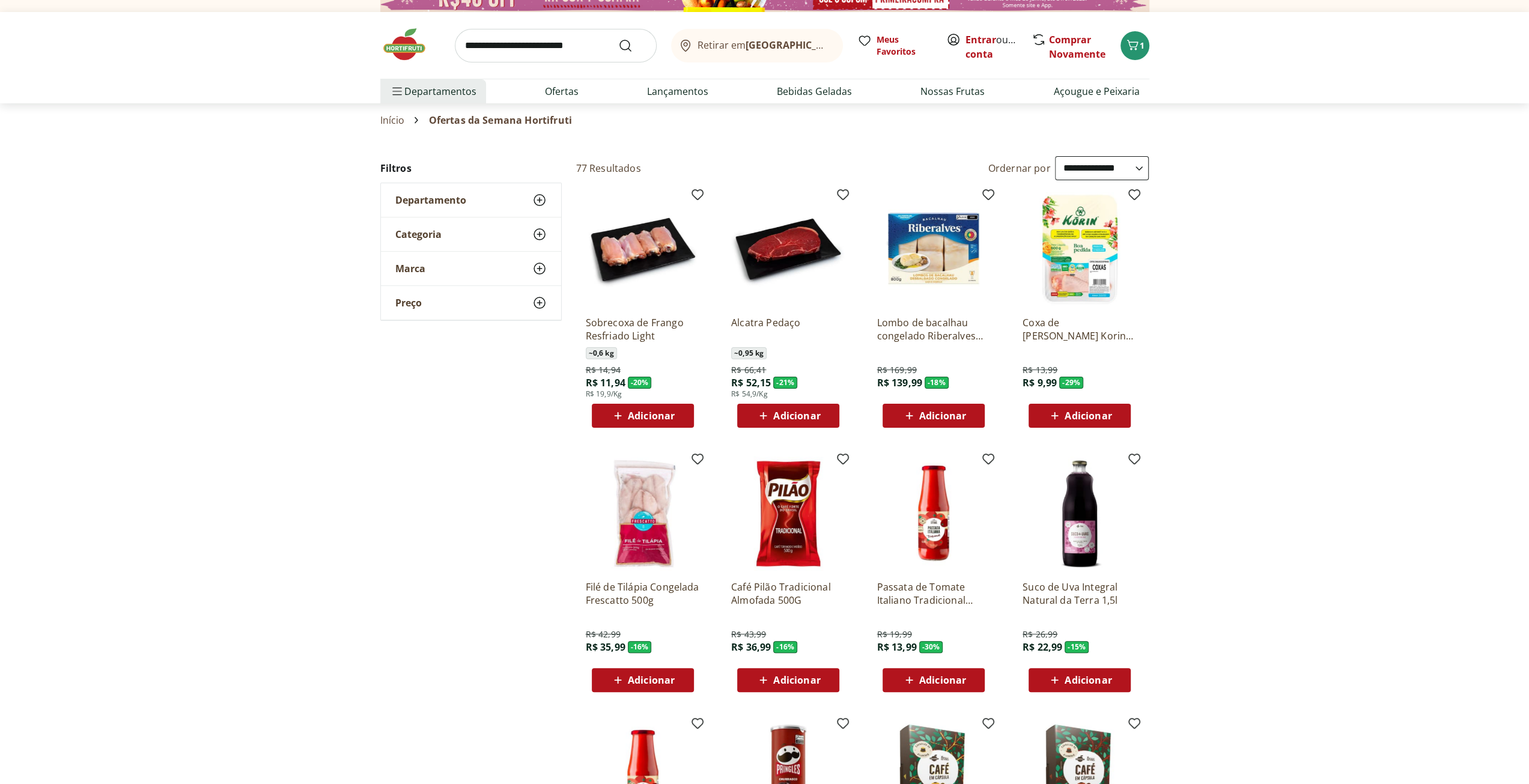 scroll, scrollTop: 0, scrollLeft: 0, axis: both 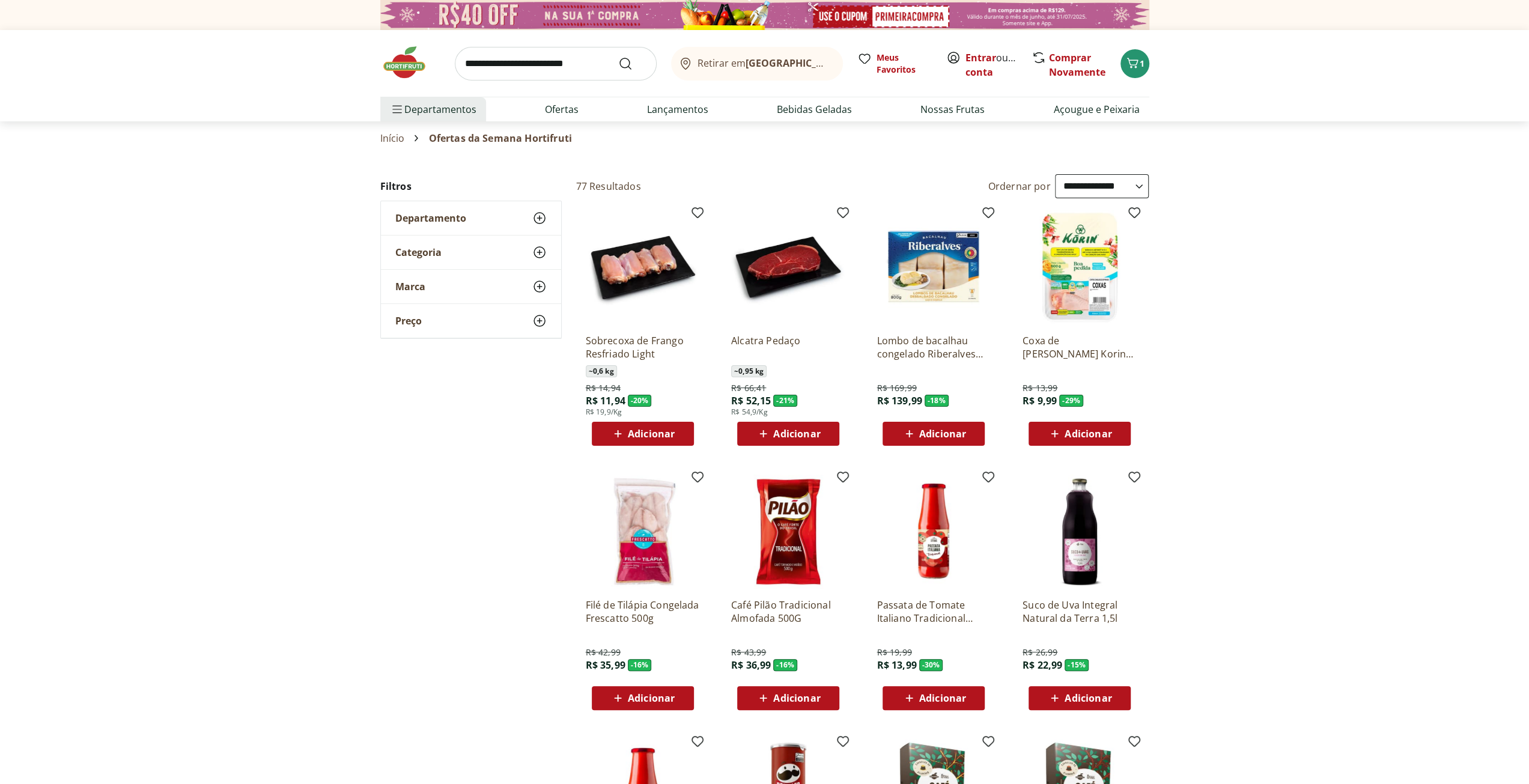 click on "Categoria" at bounding box center [471, 252] 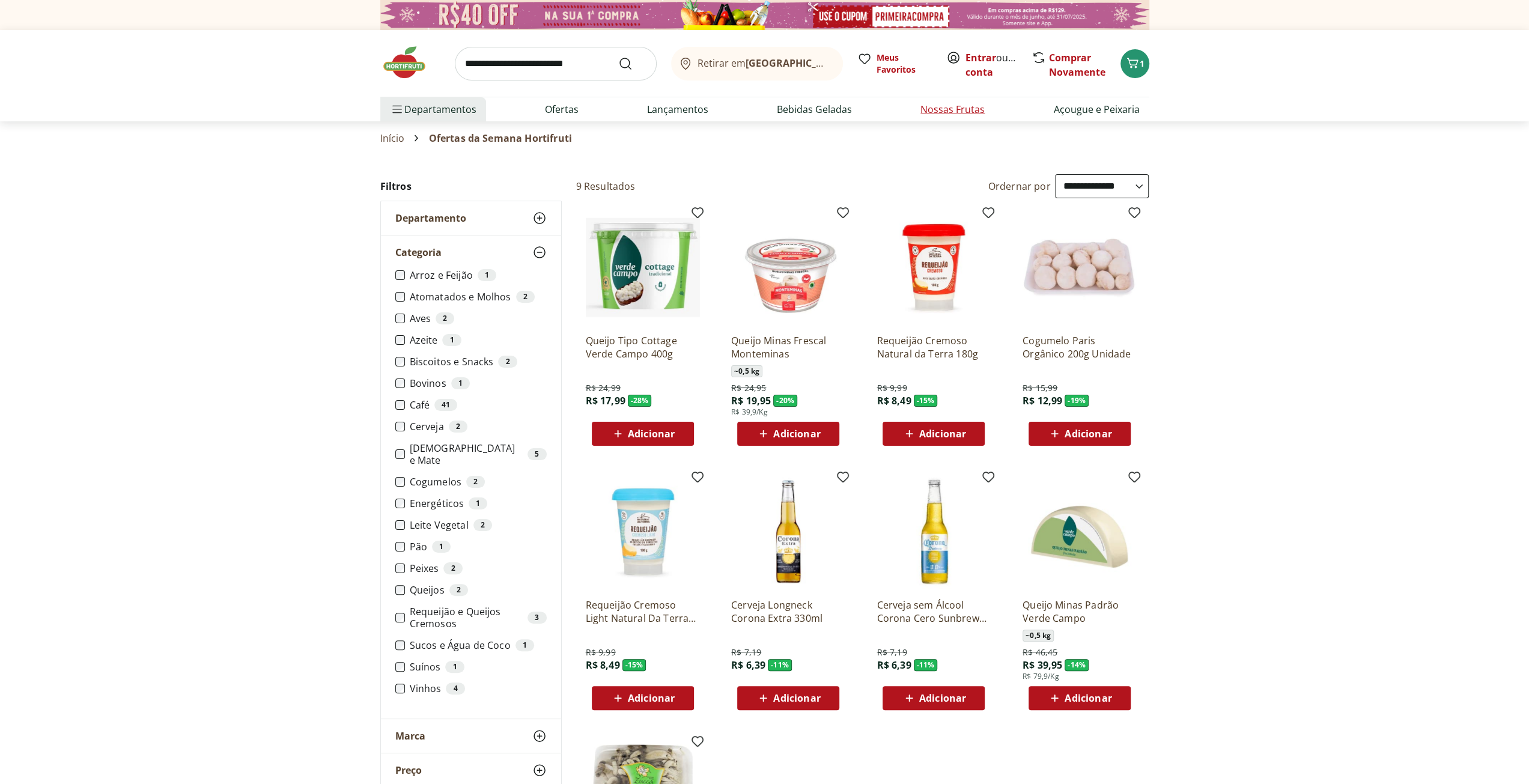 click on "Nossas Frutas" at bounding box center (952, 109) 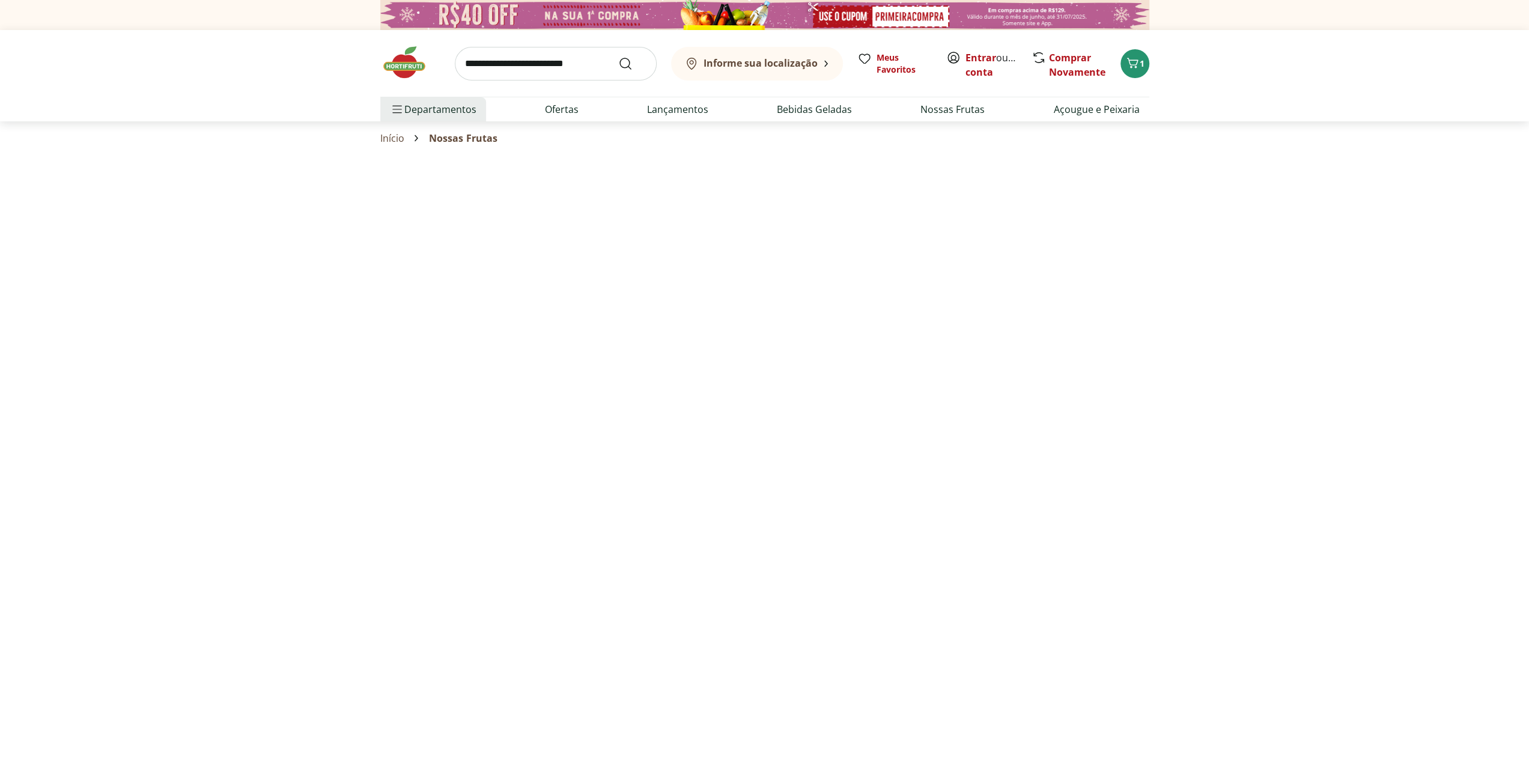 select on "**********" 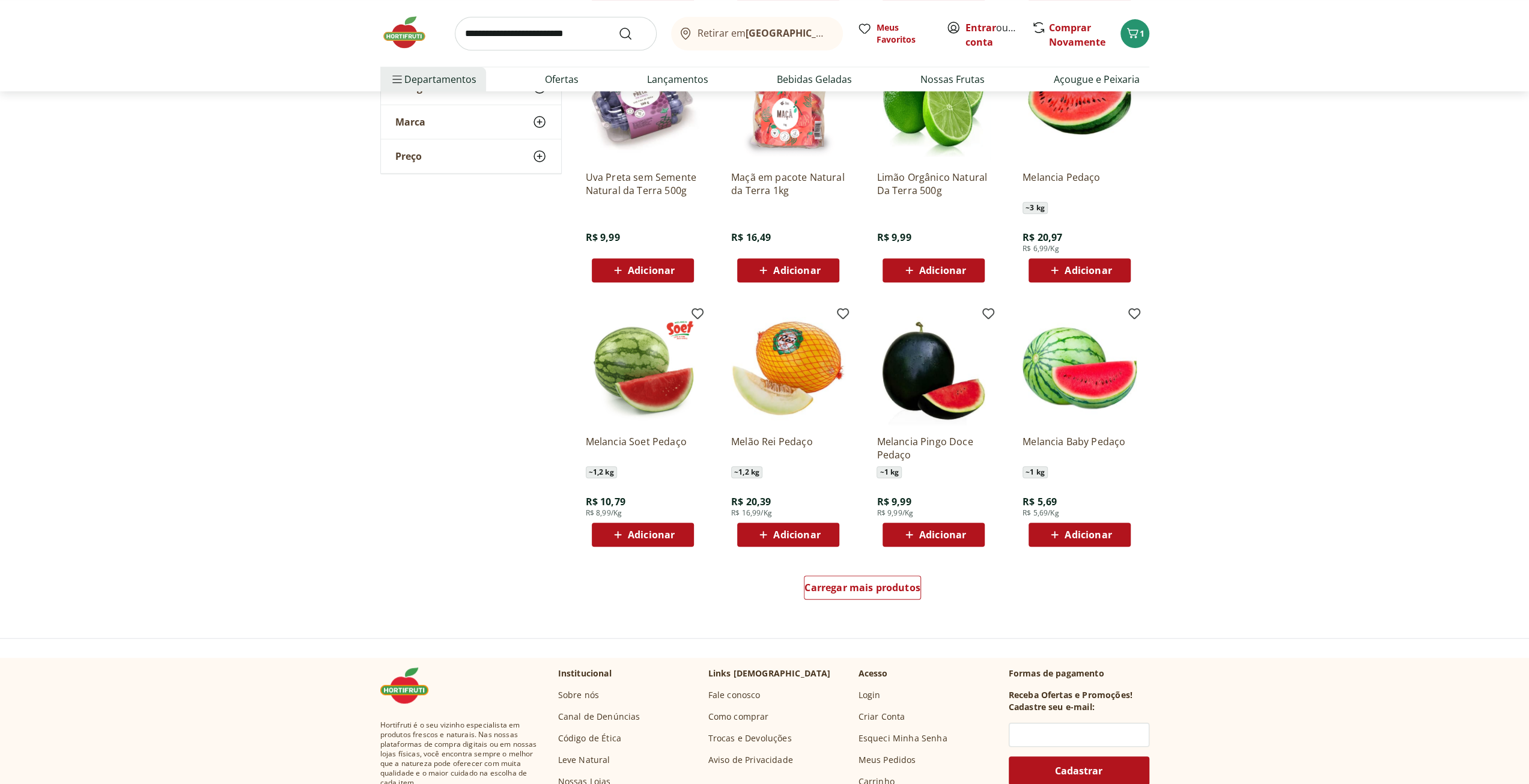 scroll, scrollTop: 481, scrollLeft: 0, axis: vertical 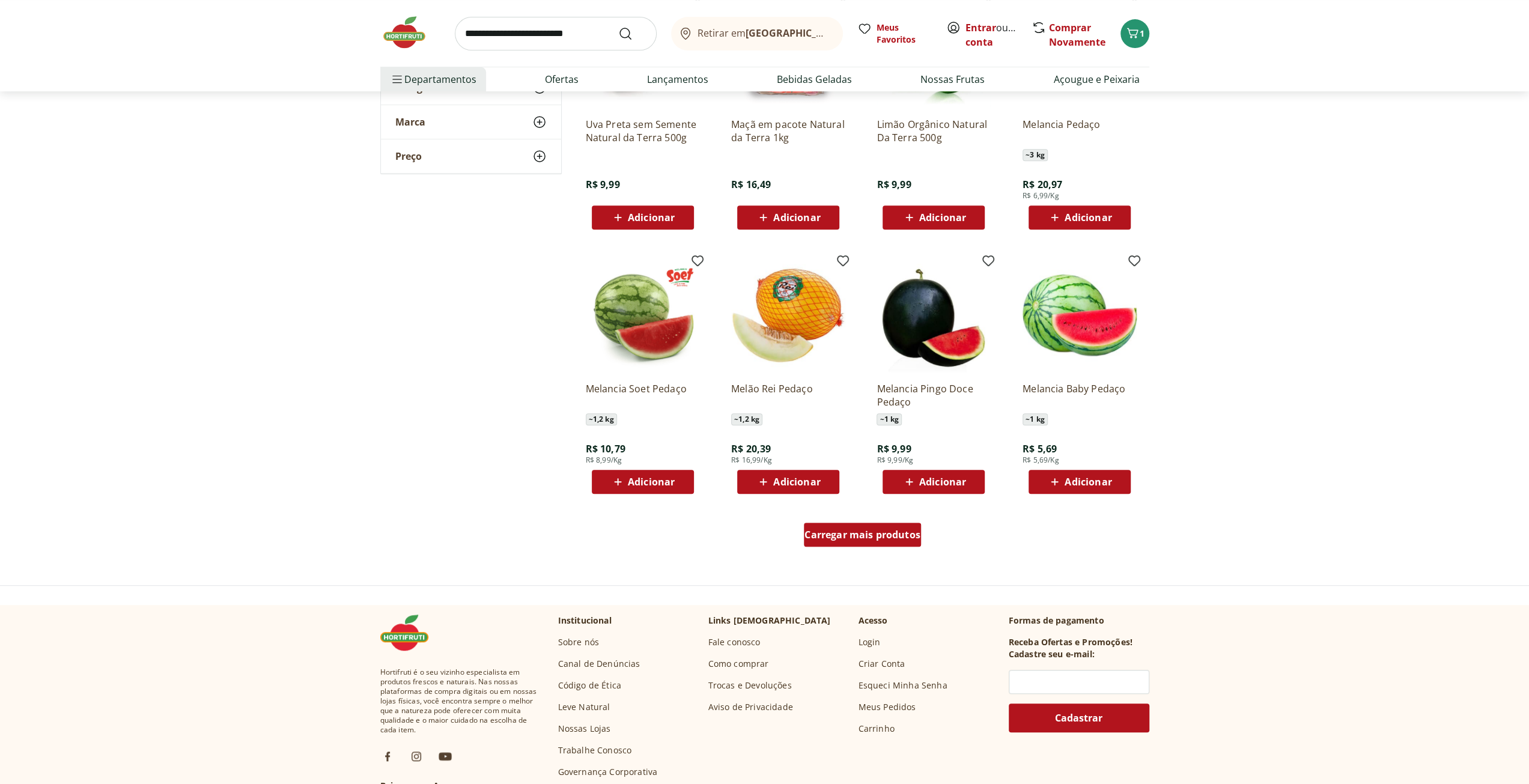 click on "Carregar mais produtos" at bounding box center (862, 535) 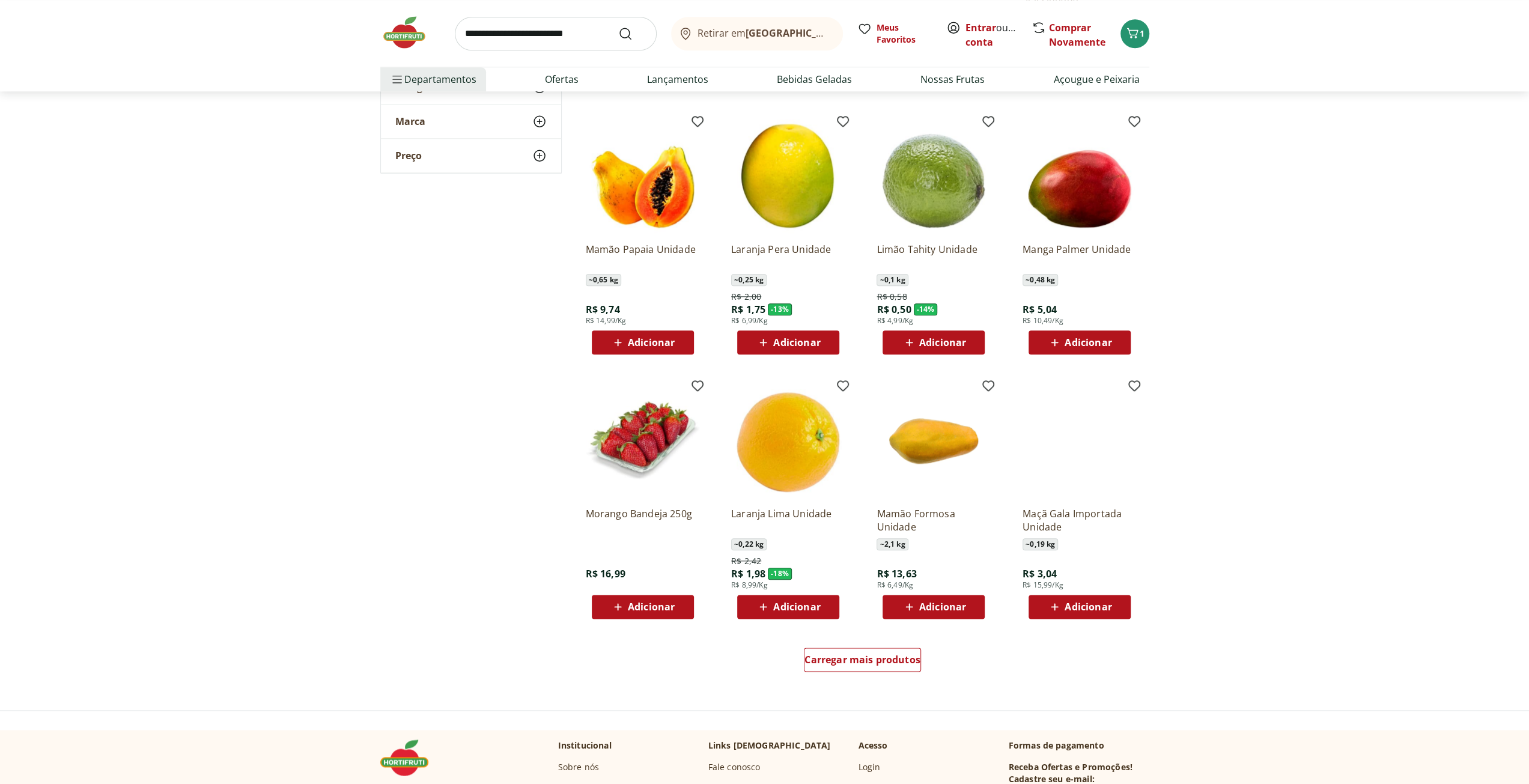scroll, scrollTop: 1202, scrollLeft: 0, axis: vertical 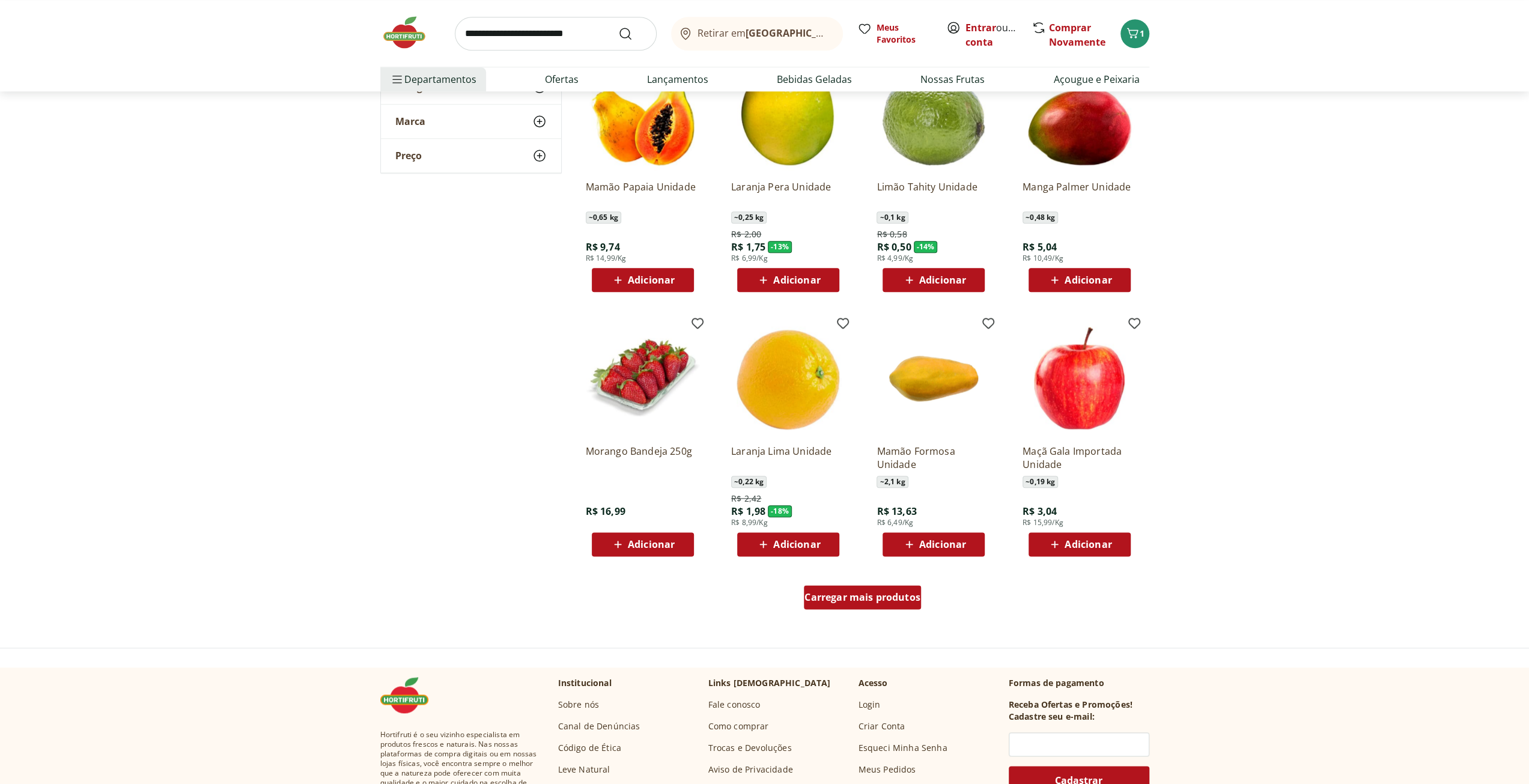 click on "Carregar mais produtos" at bounding box center (862, 597) 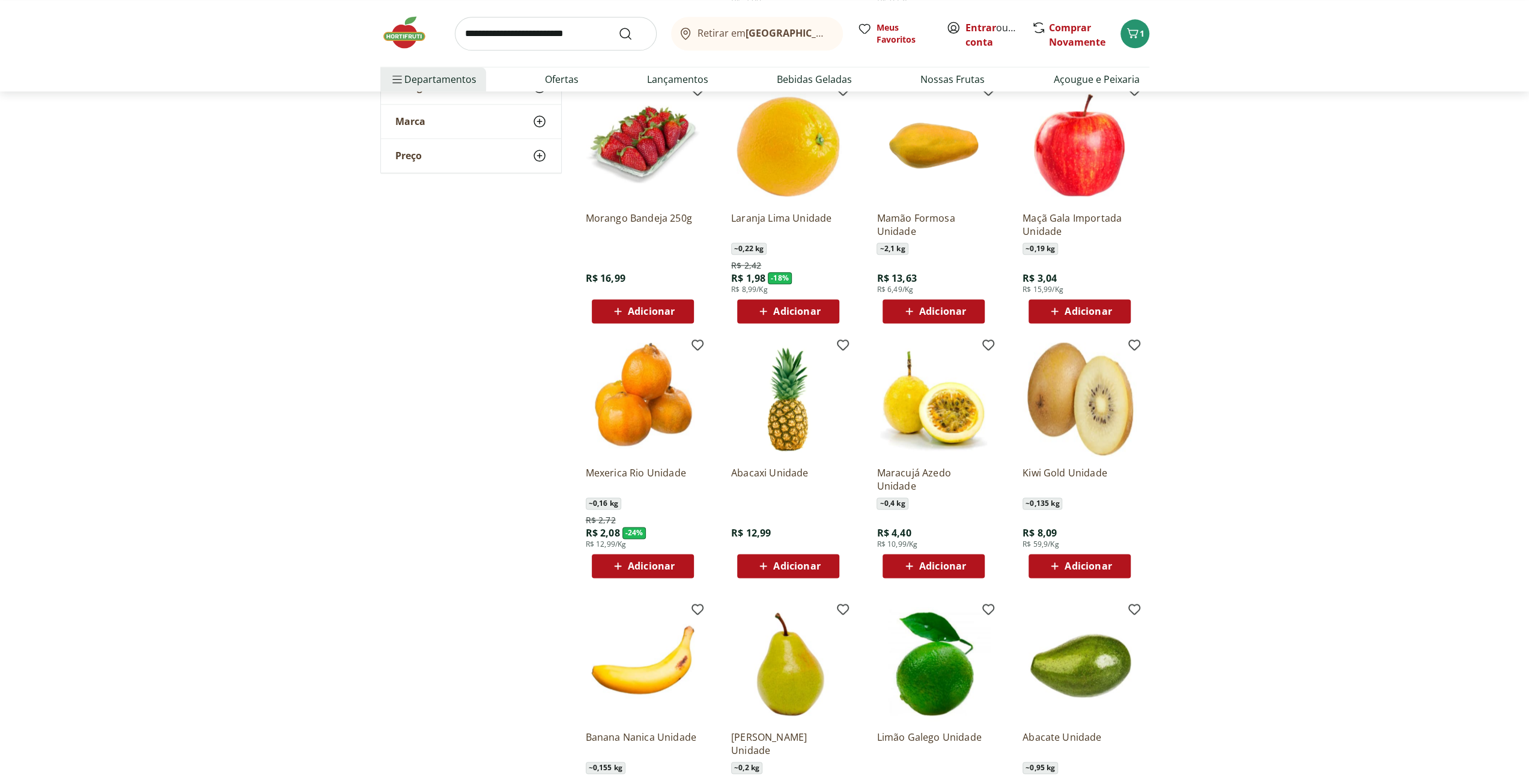 scroll, scrollTop: 1502, scrollLeft: 0, axis: vertical 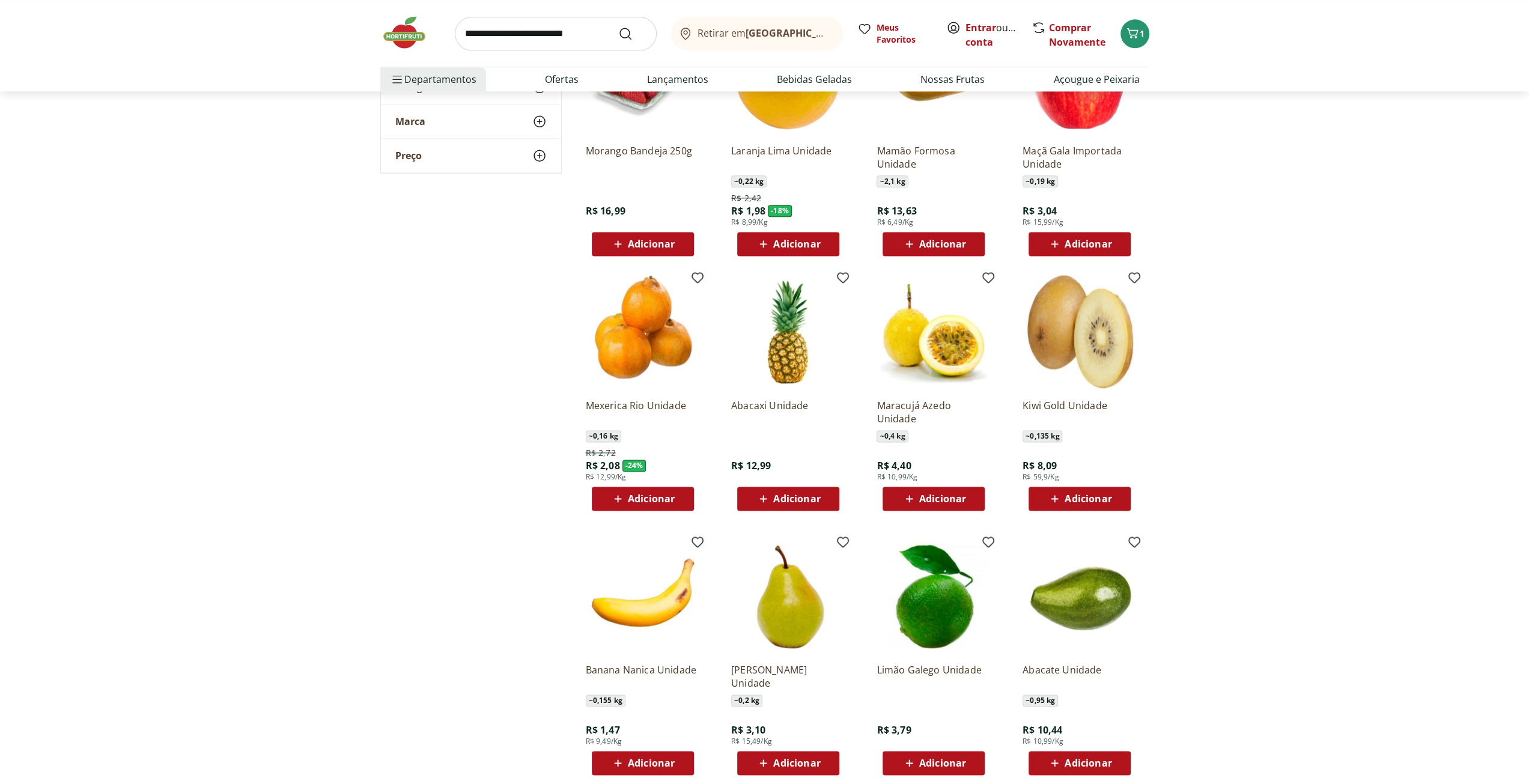click on "Adicionar" at bounding box center [651, 499] 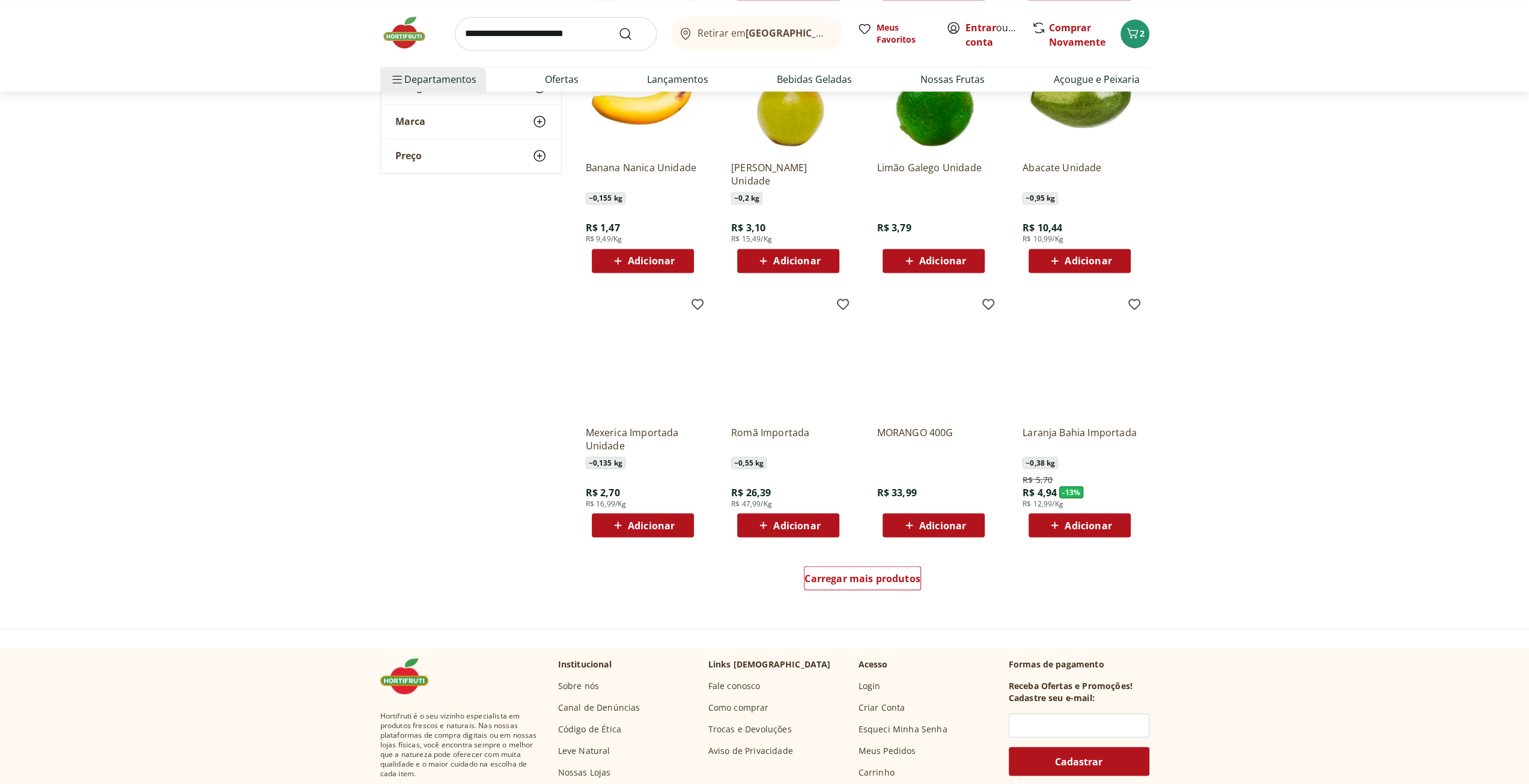 scroll, scrollTop: 2043, scrollLeft: 0, axis: vertical 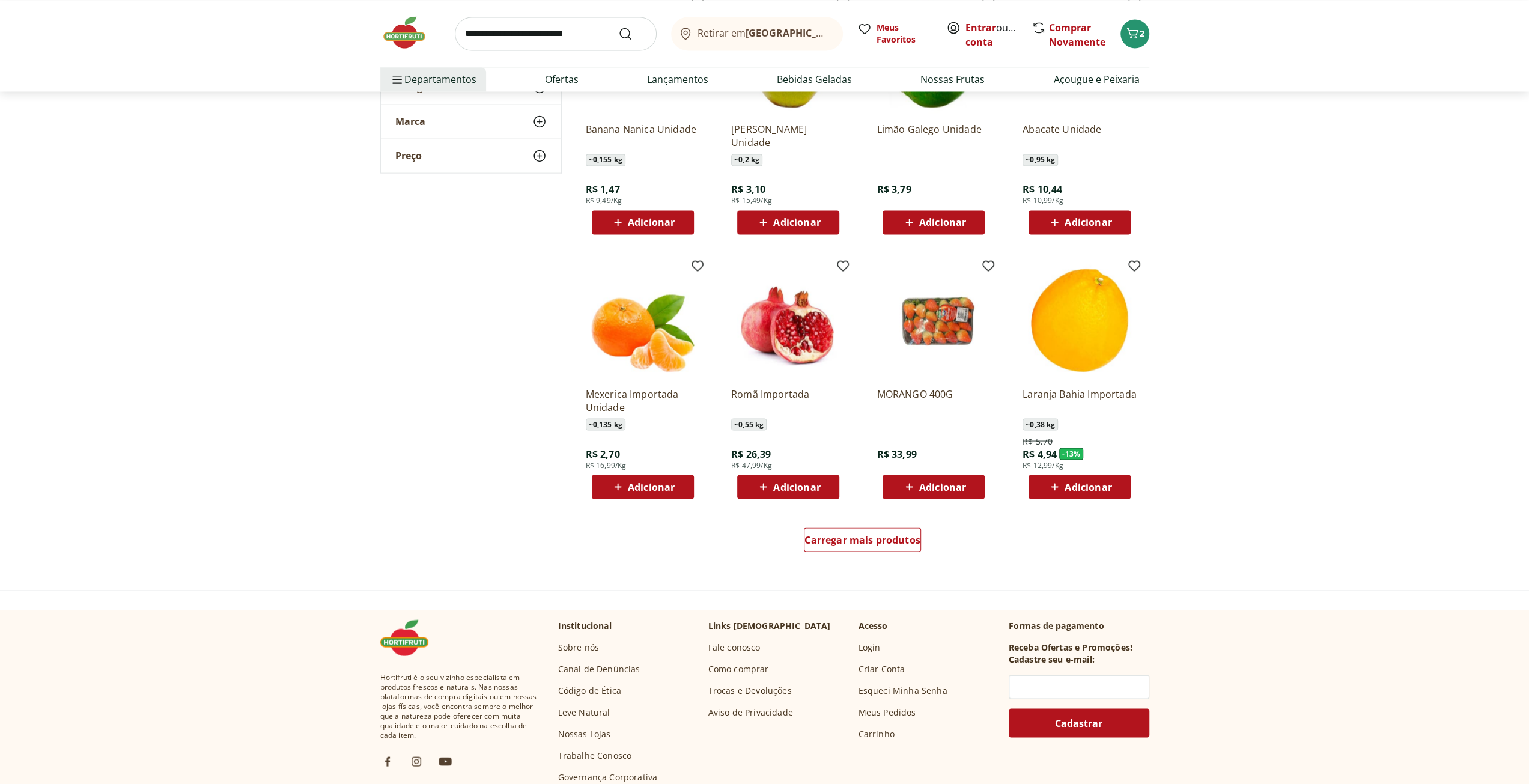 click on "Carregar mais produtos" at bounding box center (863, 542) 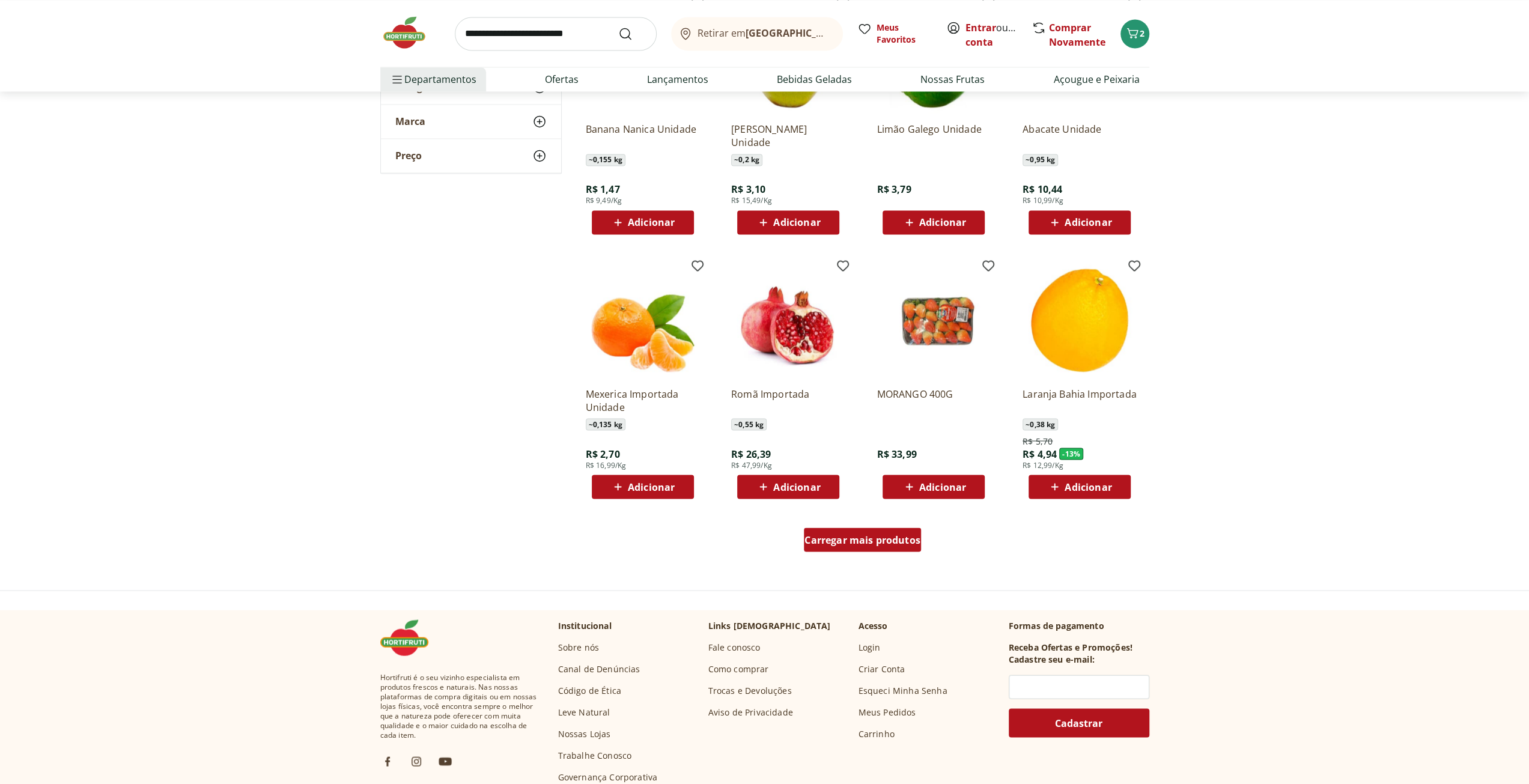 click on "Carregar mais produtos" at bounding box center (862, 539) 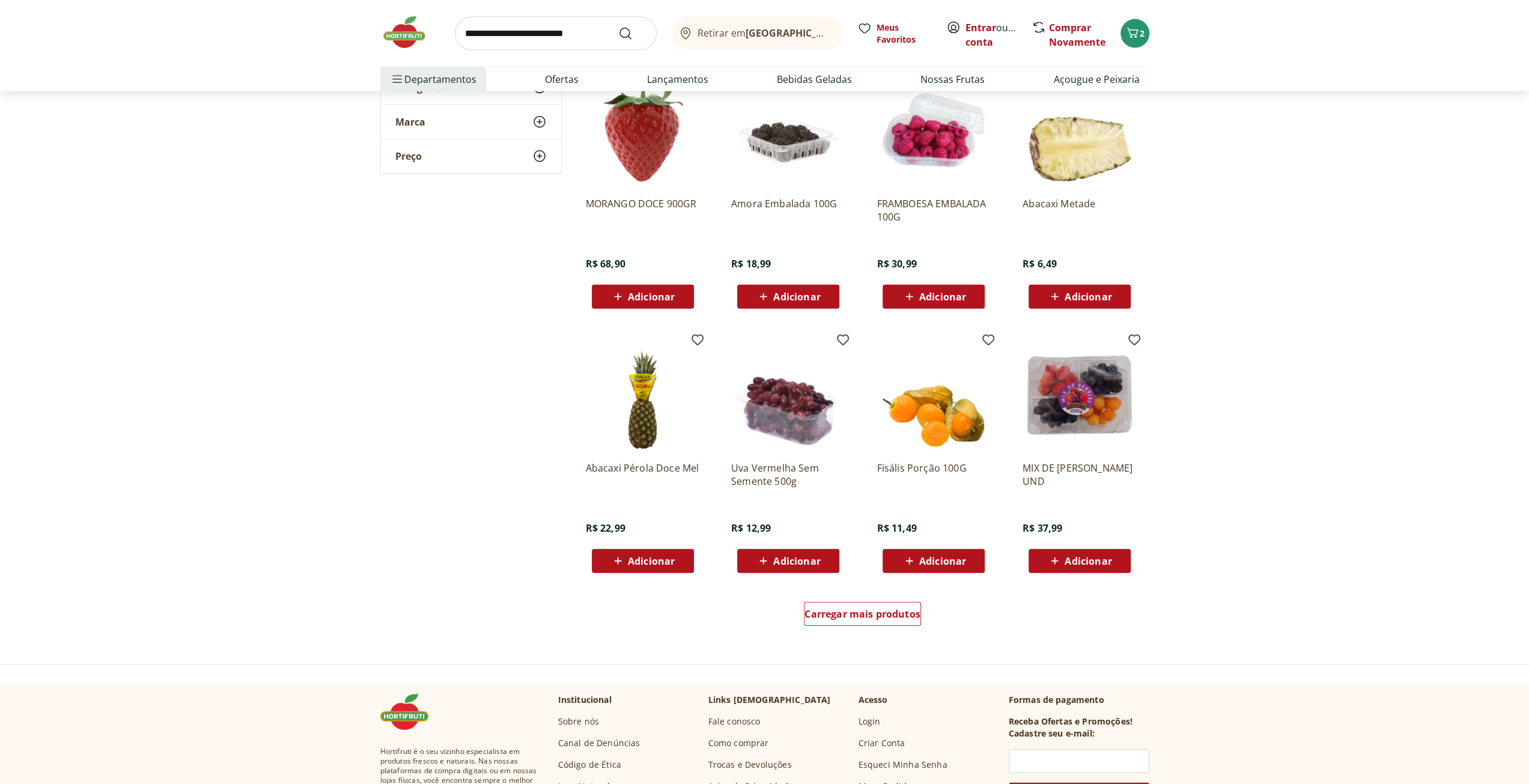 scroll, scrollTop: 2764, scrollLeft: 0, axis: vertical 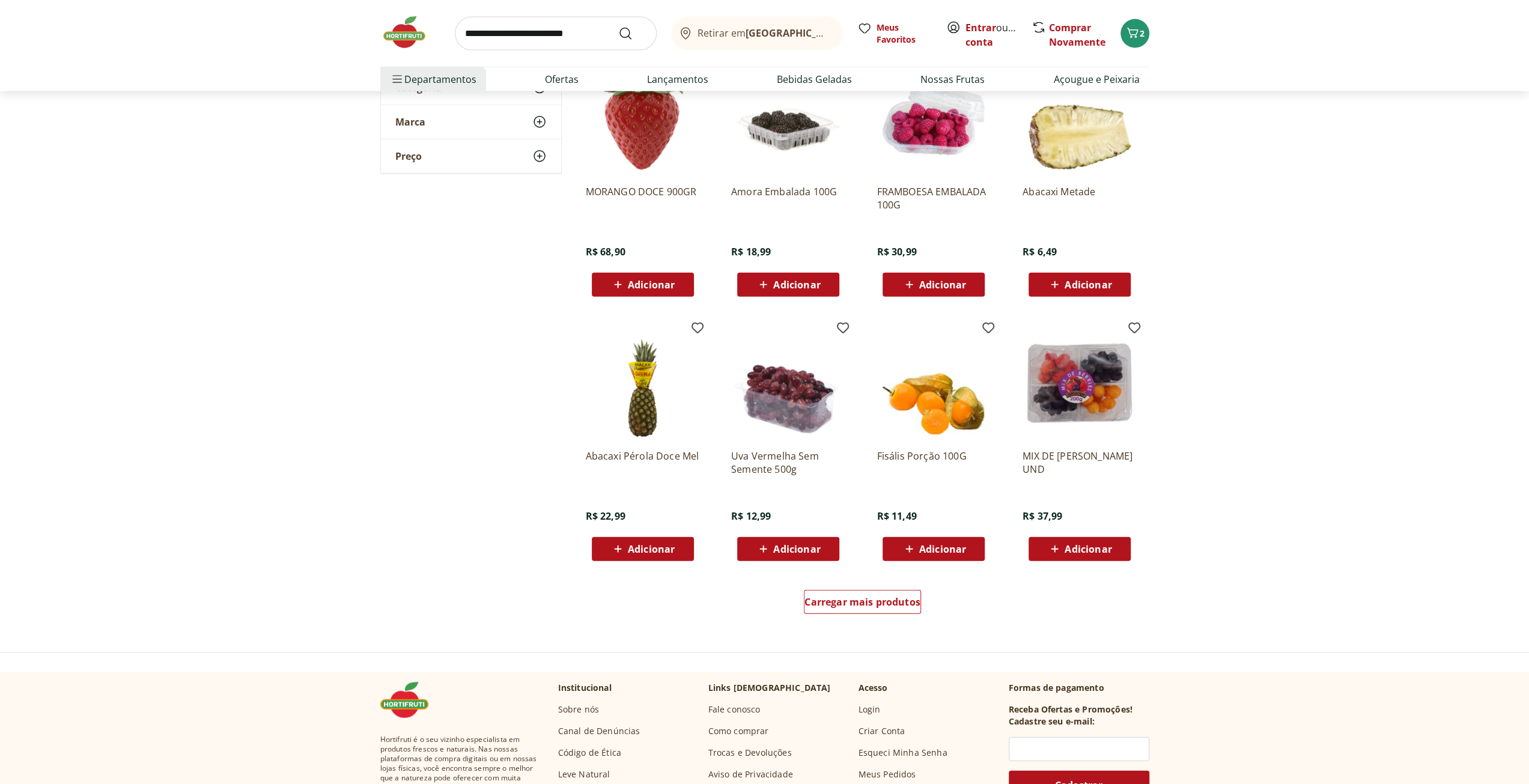 click on "Carregar mais produtos" at bounding box center [863, 604] 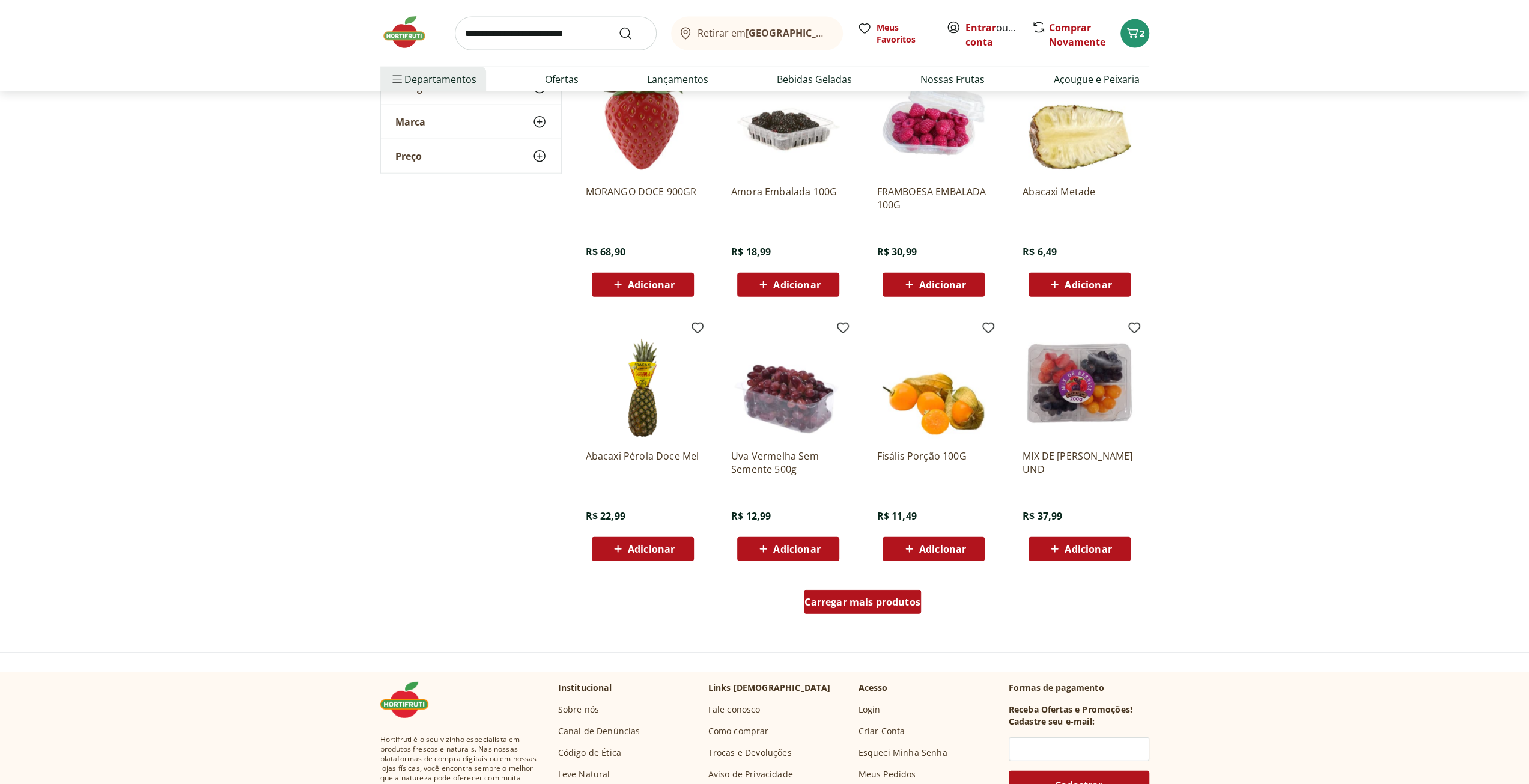click on "Carregar mais produtos" at bounding box center [862, 602] 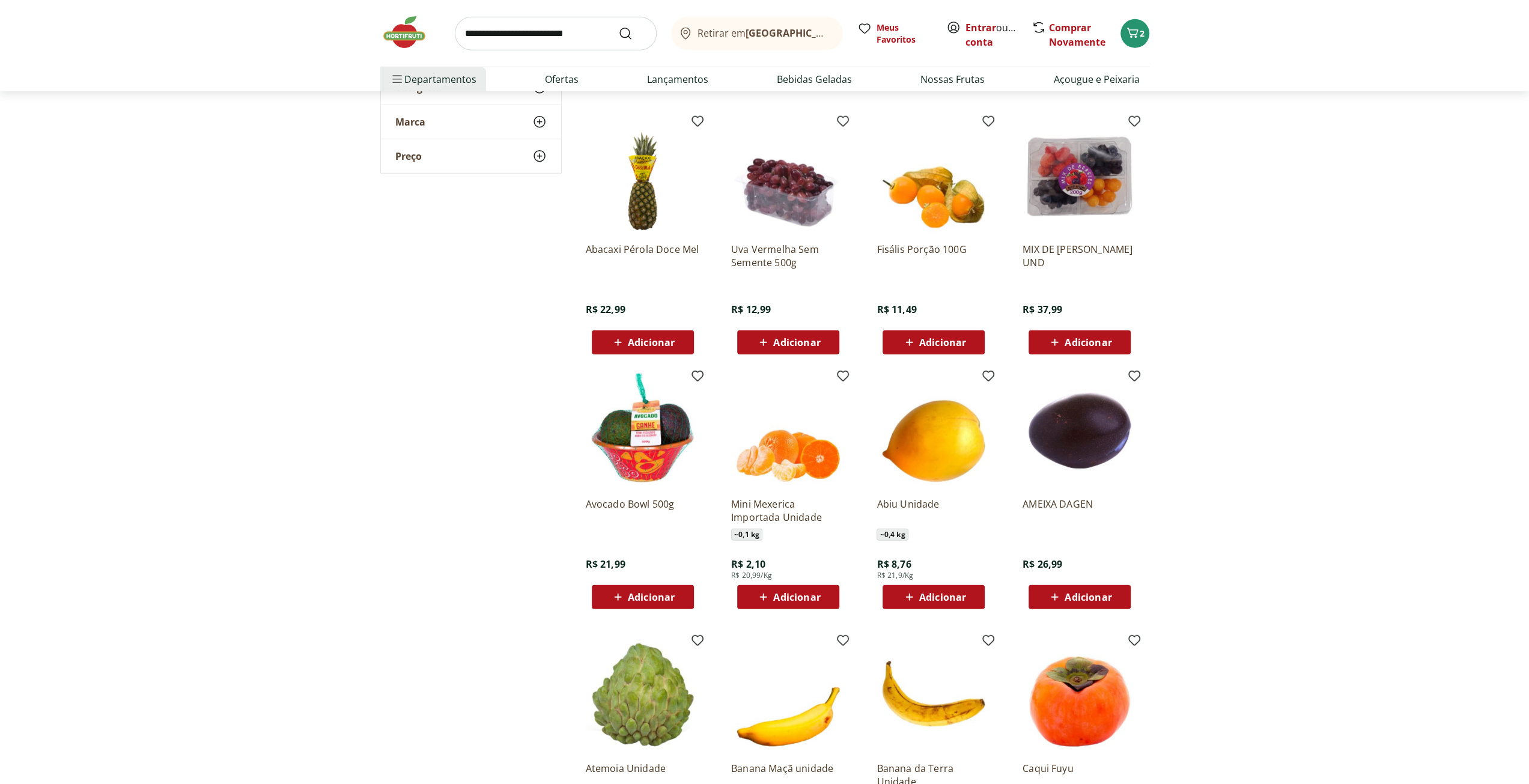 scroll, scrollTop: 3064, scrollLeft: 0, axis: vertical 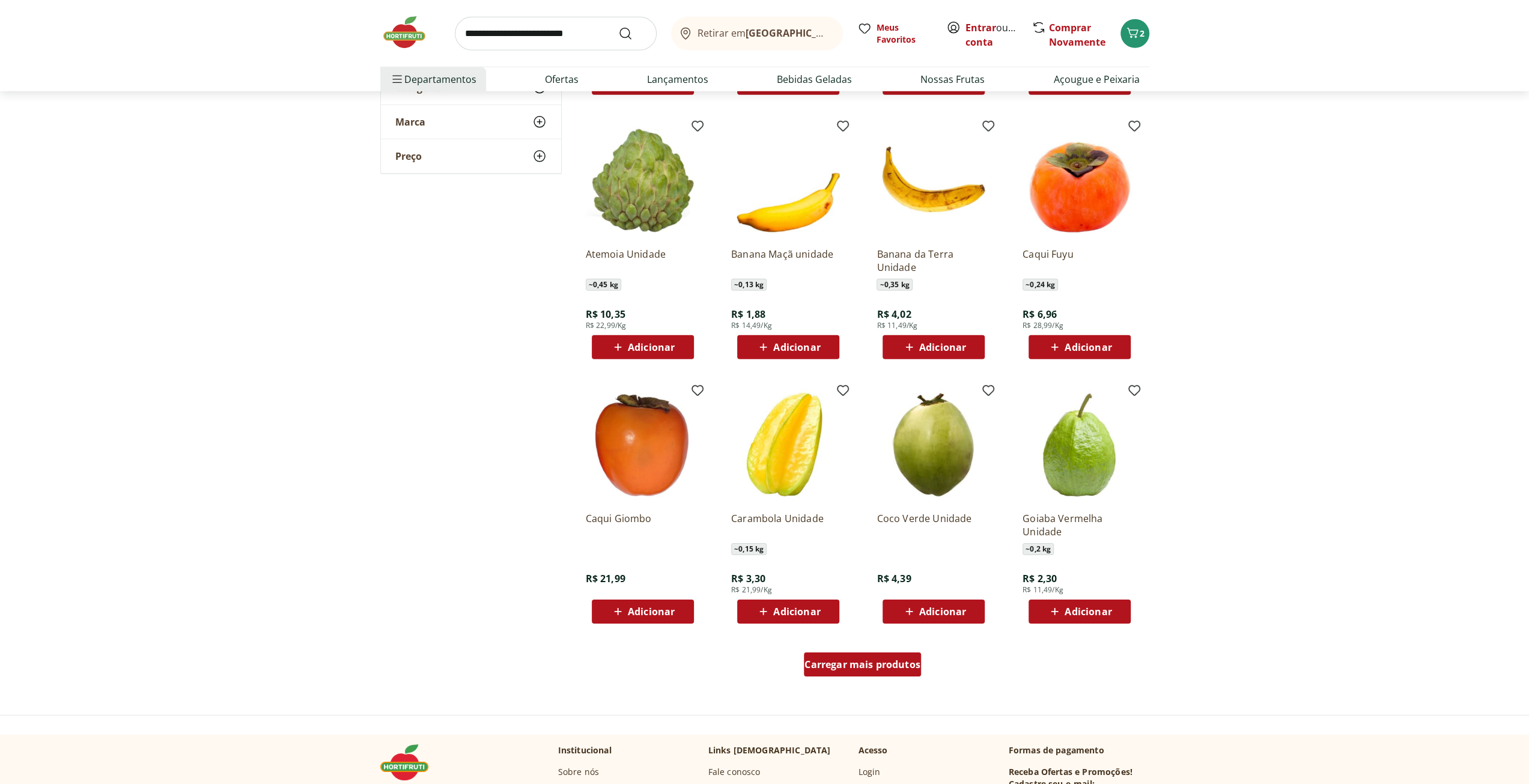 click on "Carregar mais produtos" at bounding box center [862, 664] 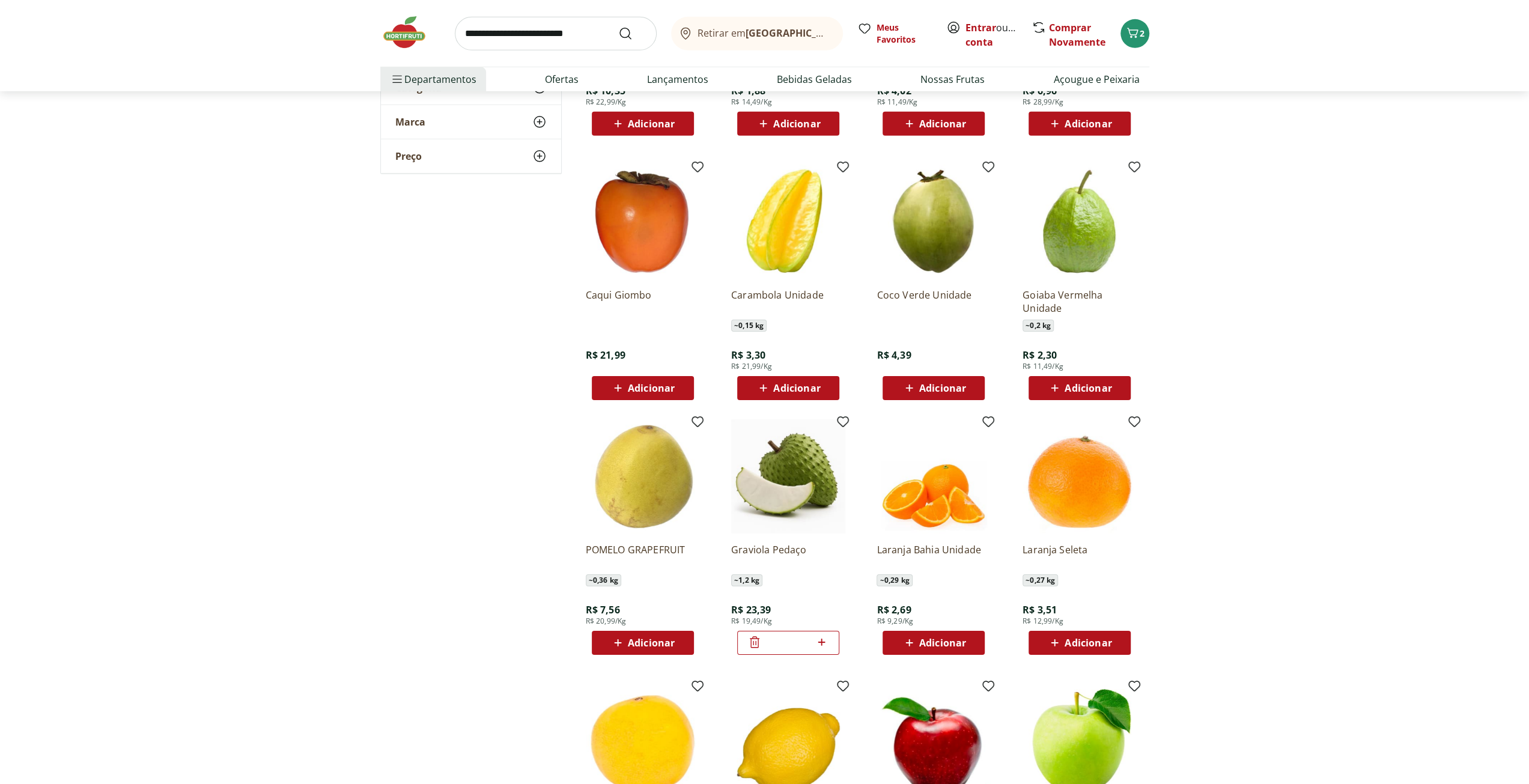 scroll, scrollTop: 3785, scrollLeft: 0, axis: vertical 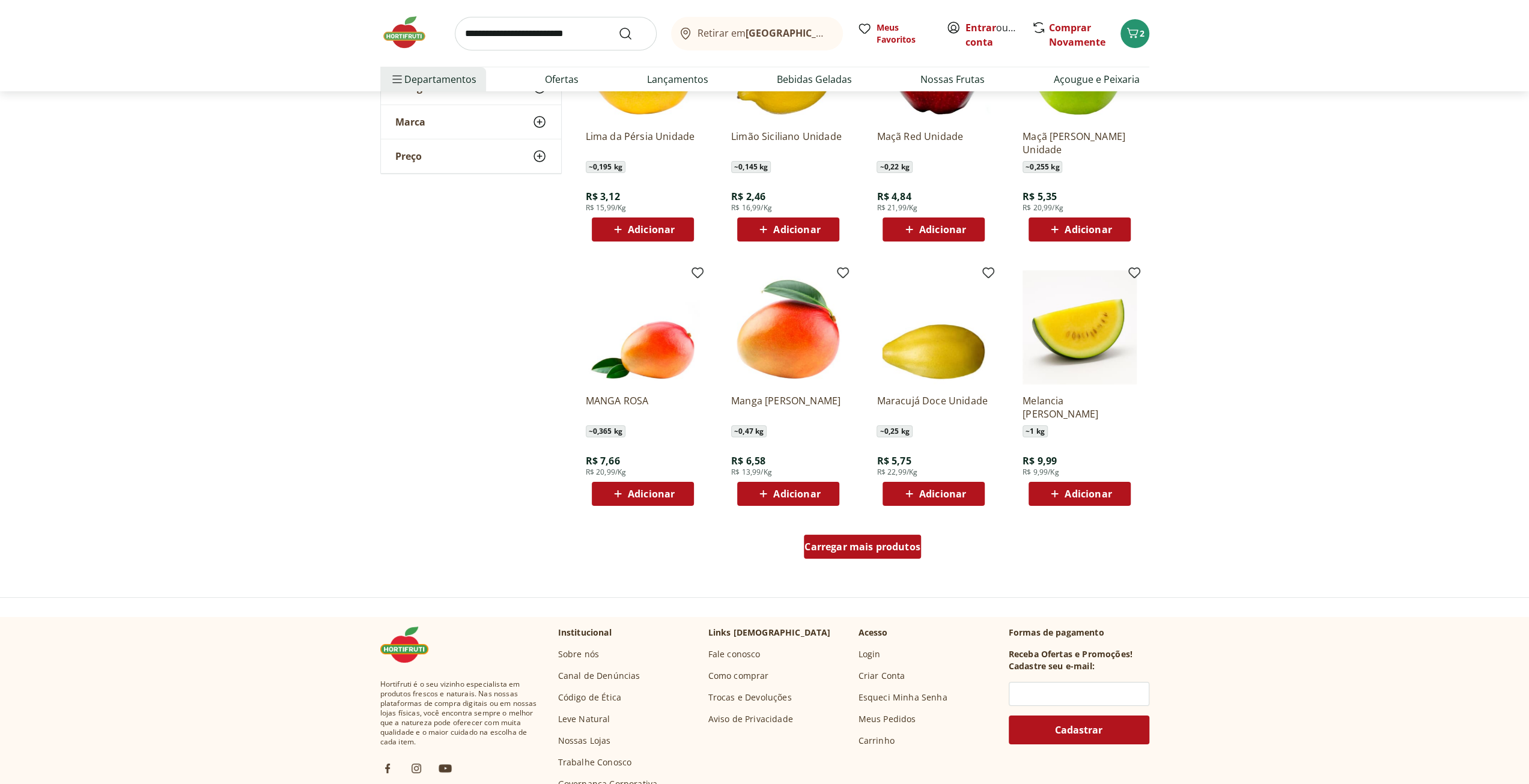 click on "Carregar mais produtos" at bounding box center [862, 547] 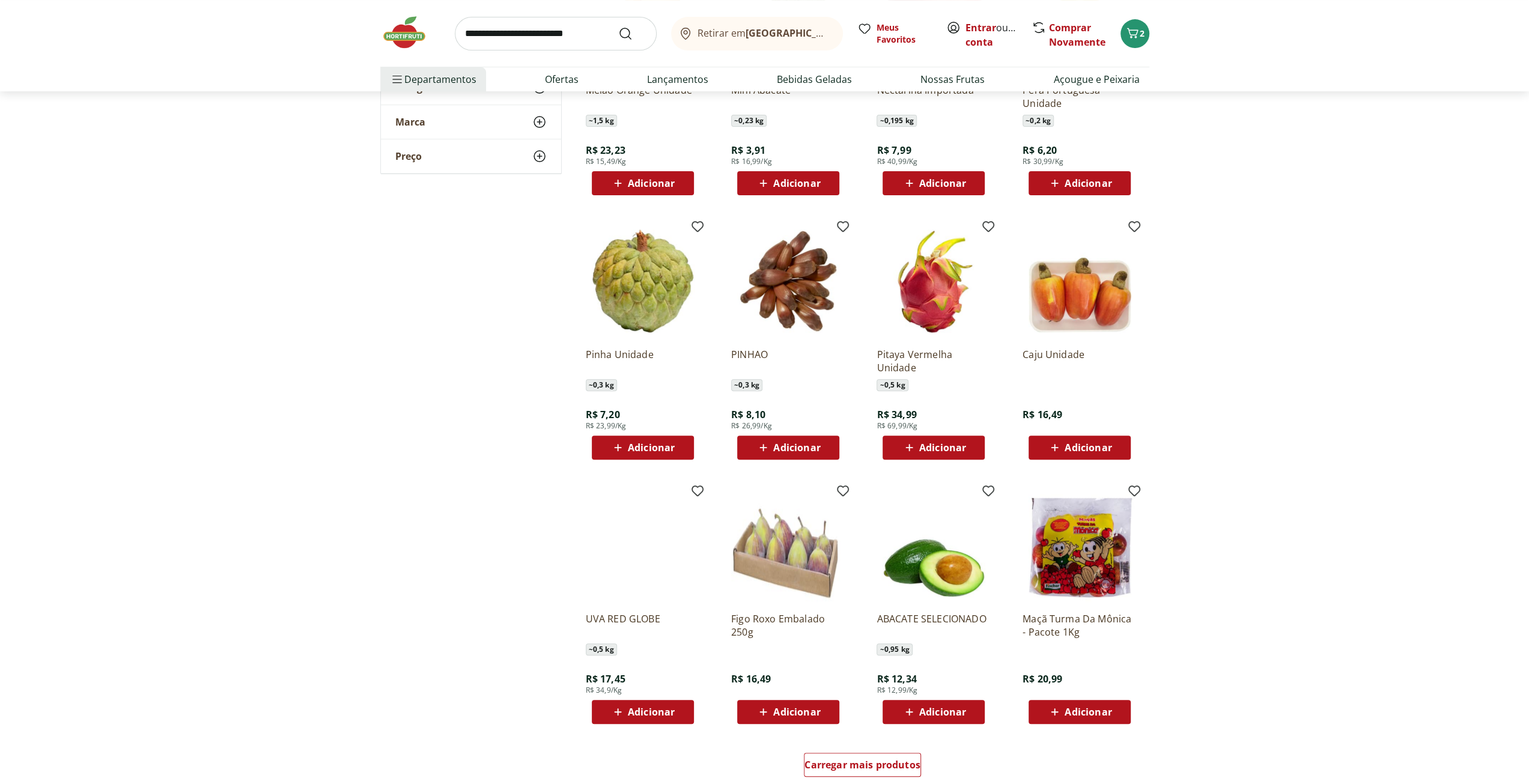 scroll, scrollTop: 5046, scrollLeft: 0, axis: vertical 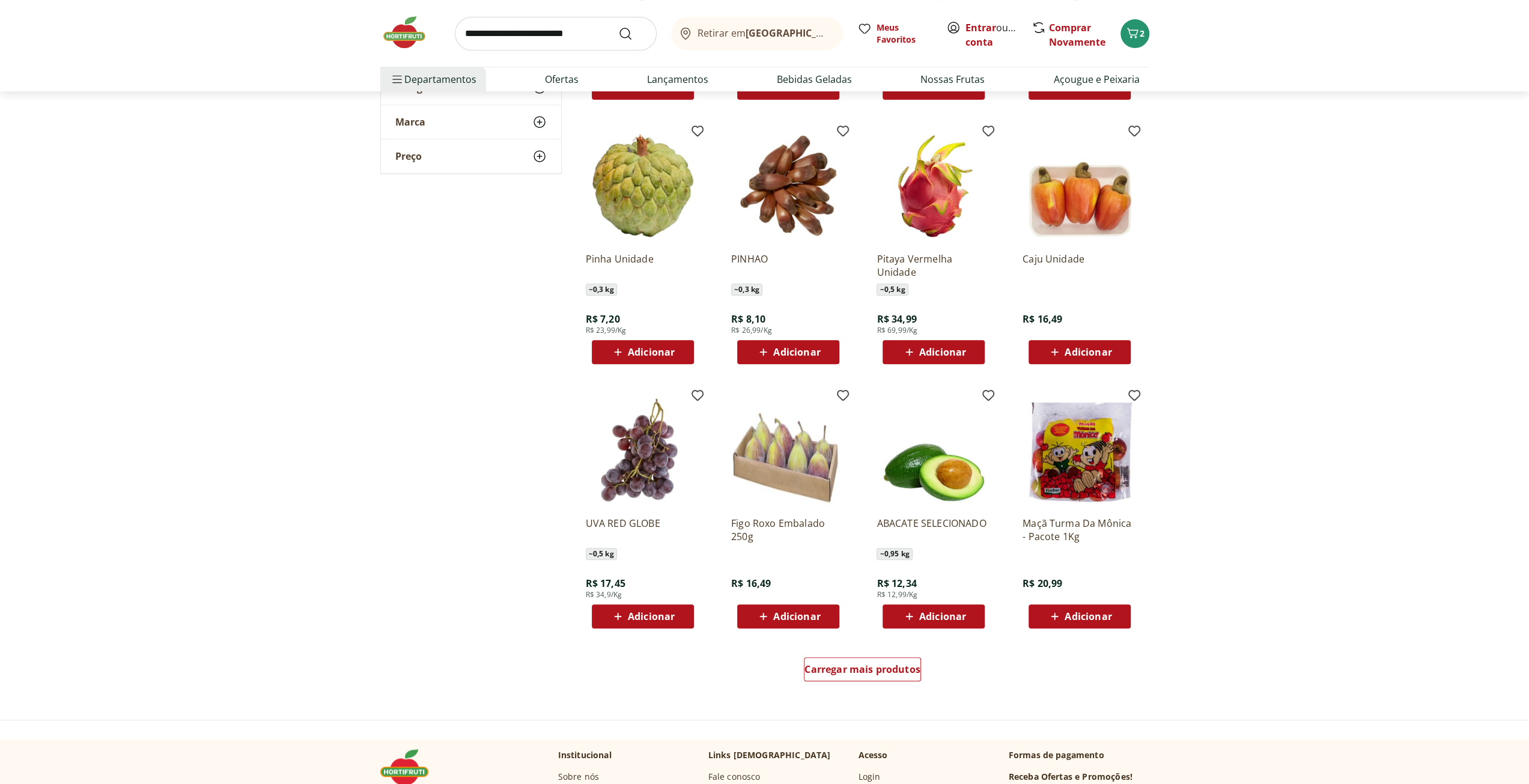 click on "Adicionar" at bounding box center [797, 616] 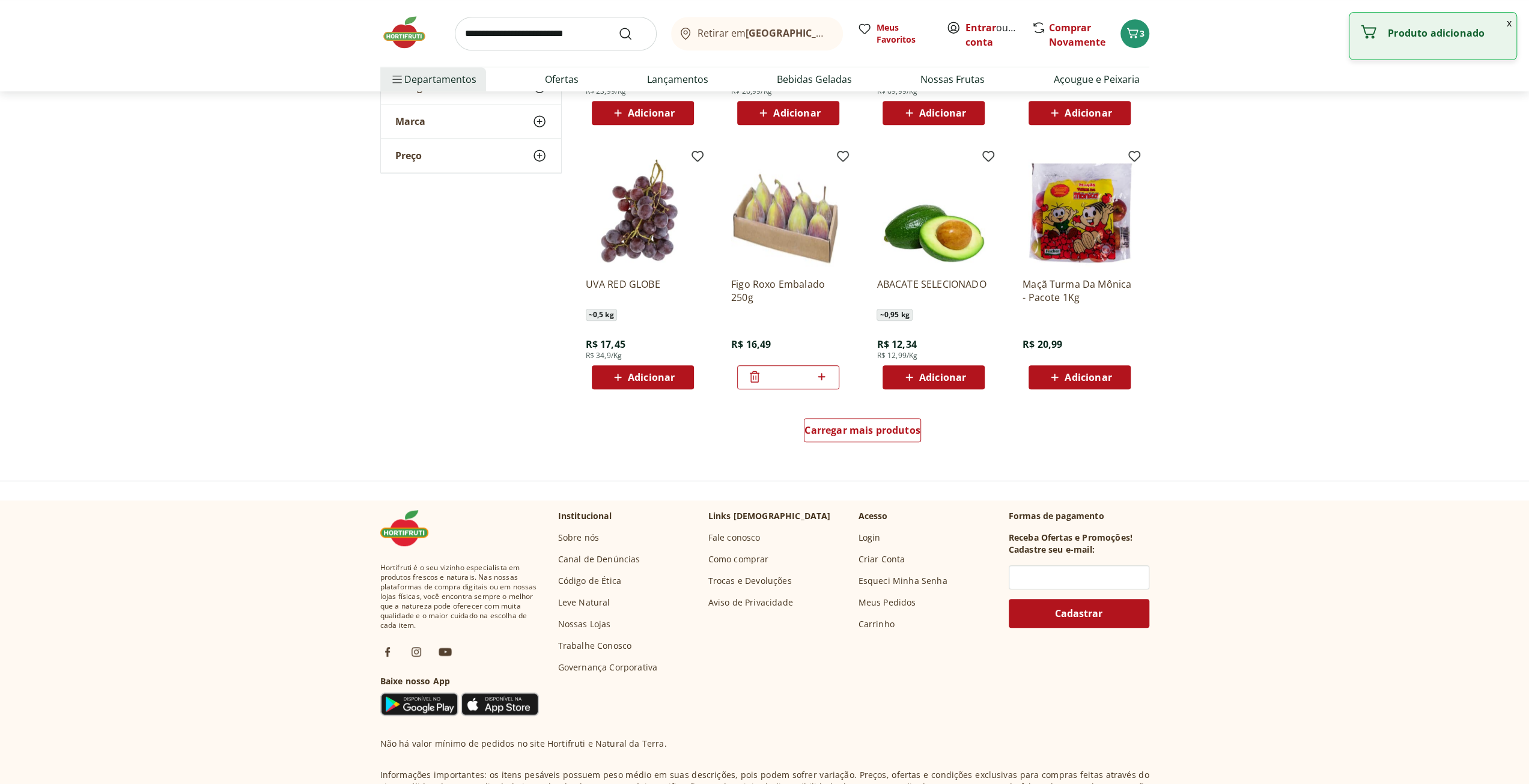 scroll, scrollTop: 5287, scrollLeft: 0, axis: vertical 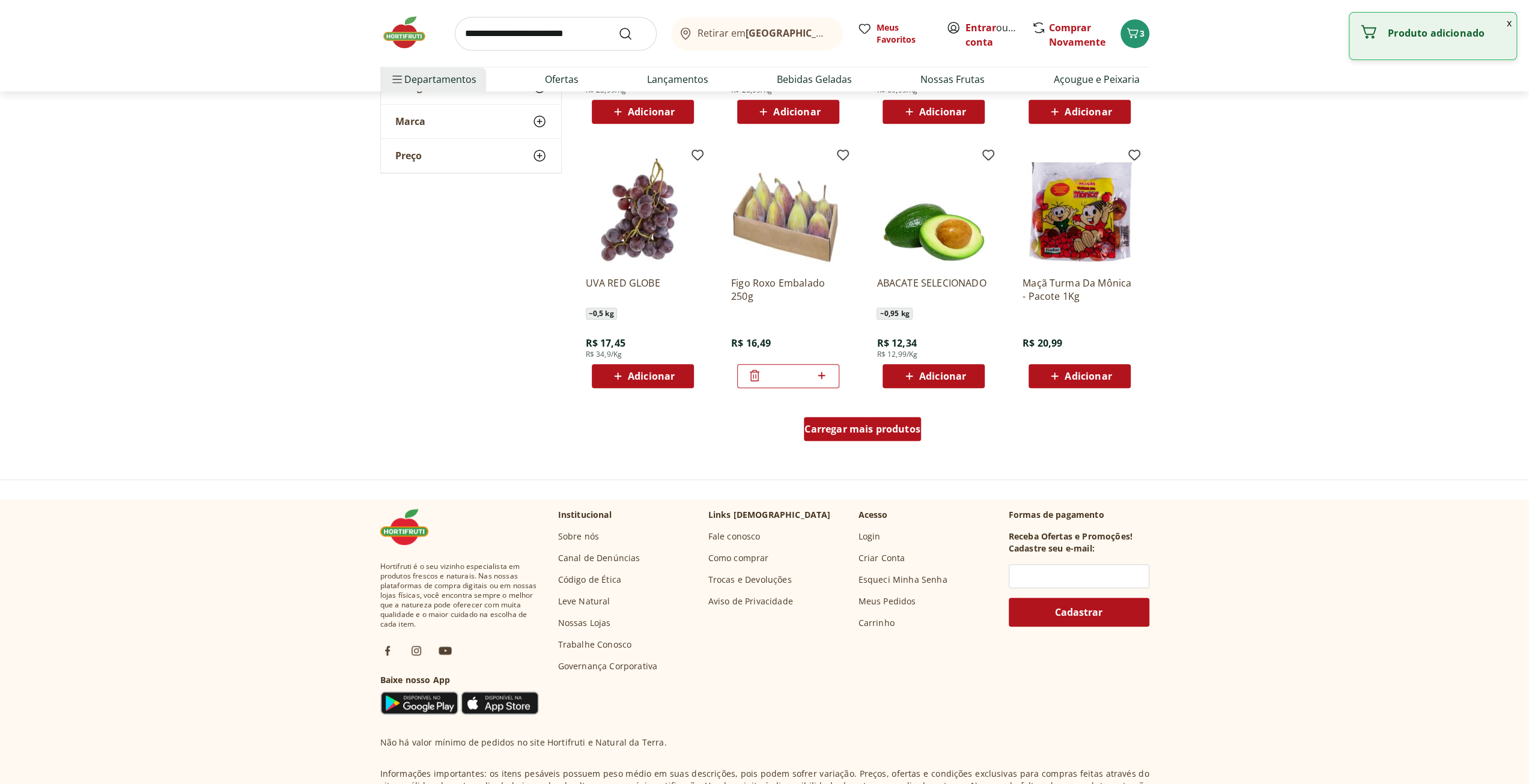 click on "Carregar mais produtos" at bounding box center (862, 429) 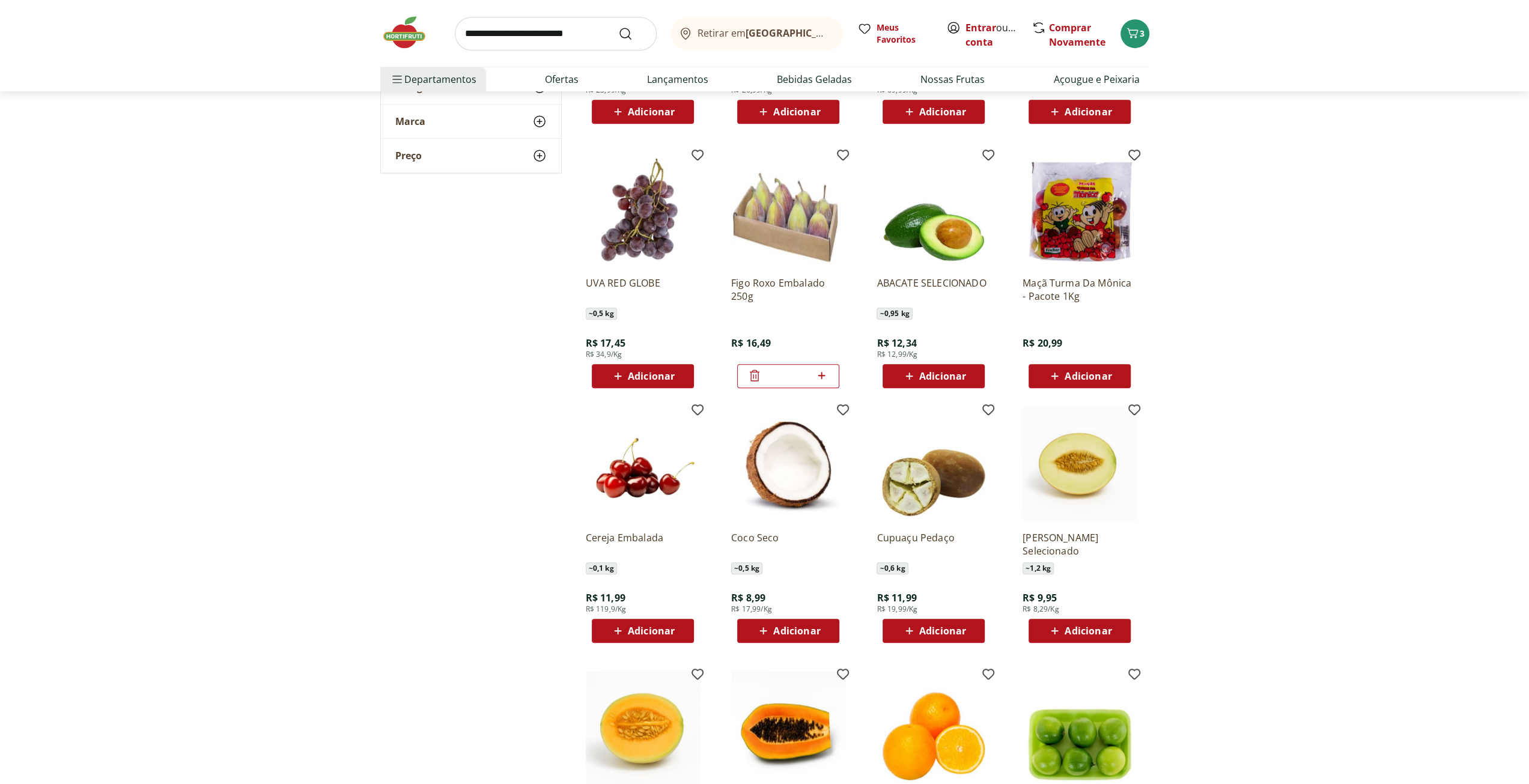 click on "Adicionar" at bounding box center [943, 631] 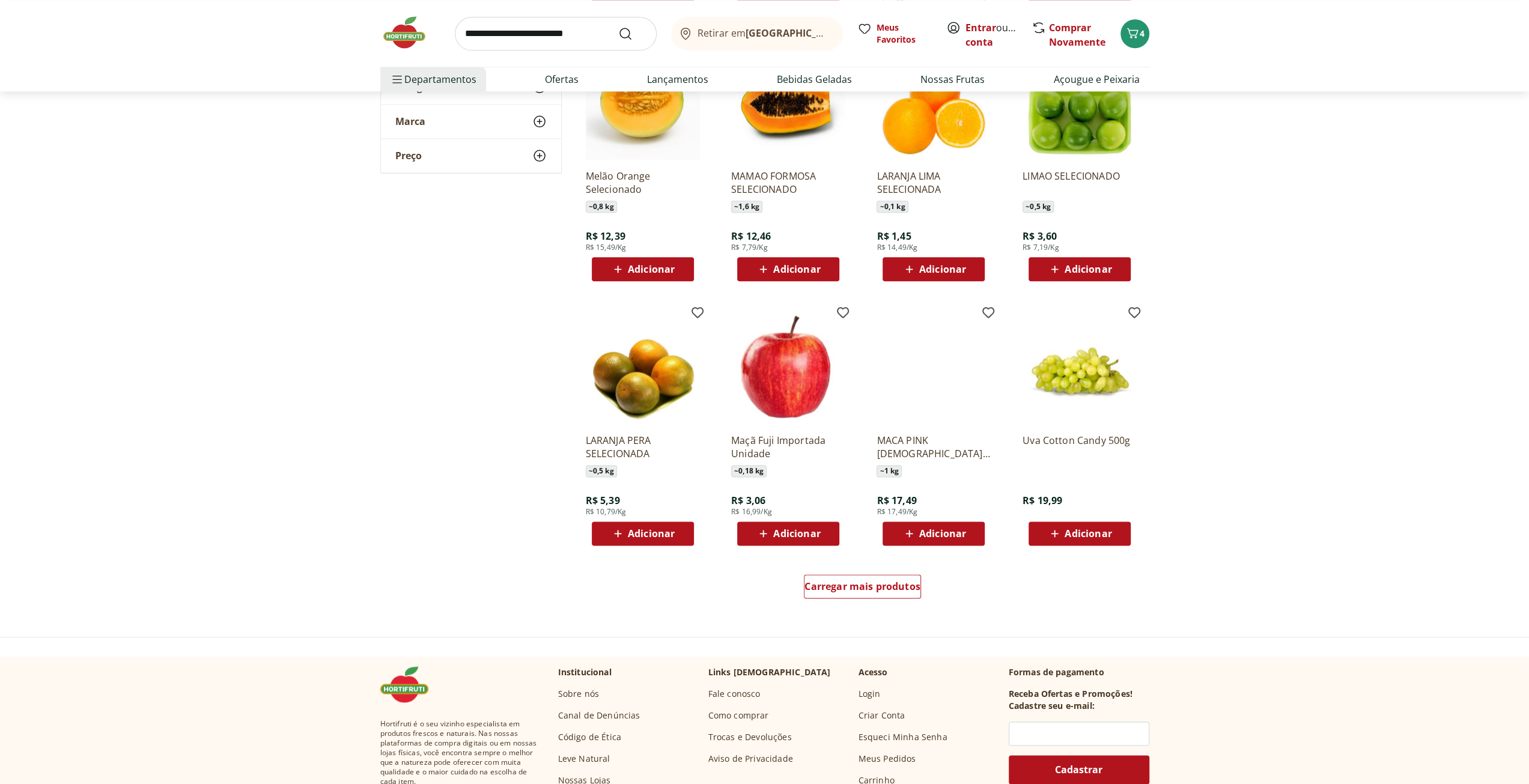 scroll, scrollTop: 6068, scrollLeft: 0, axis: vertical 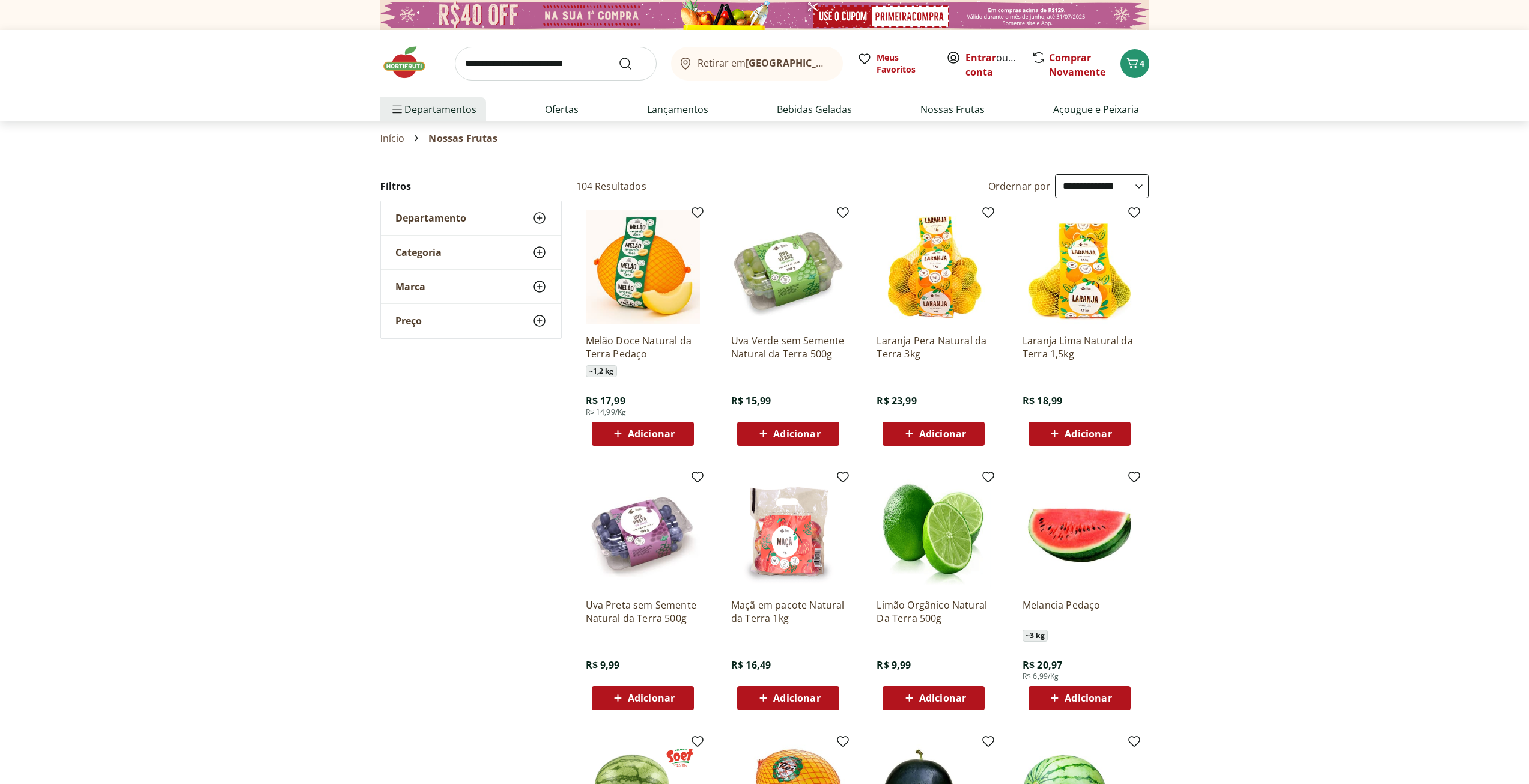 select on "**********" 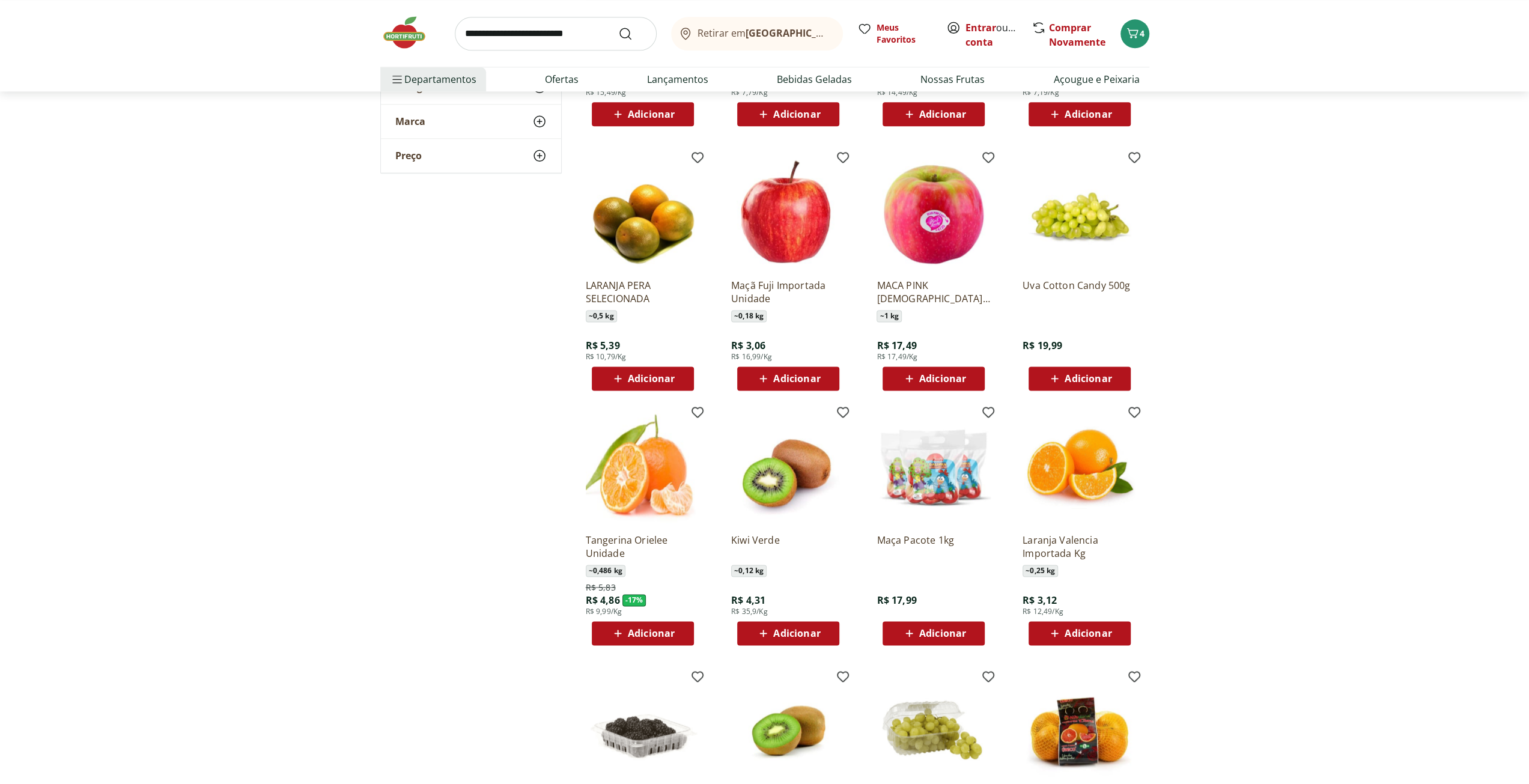 scroll, scrollTop: 6068, scrollLeft: 0, axis: vertical 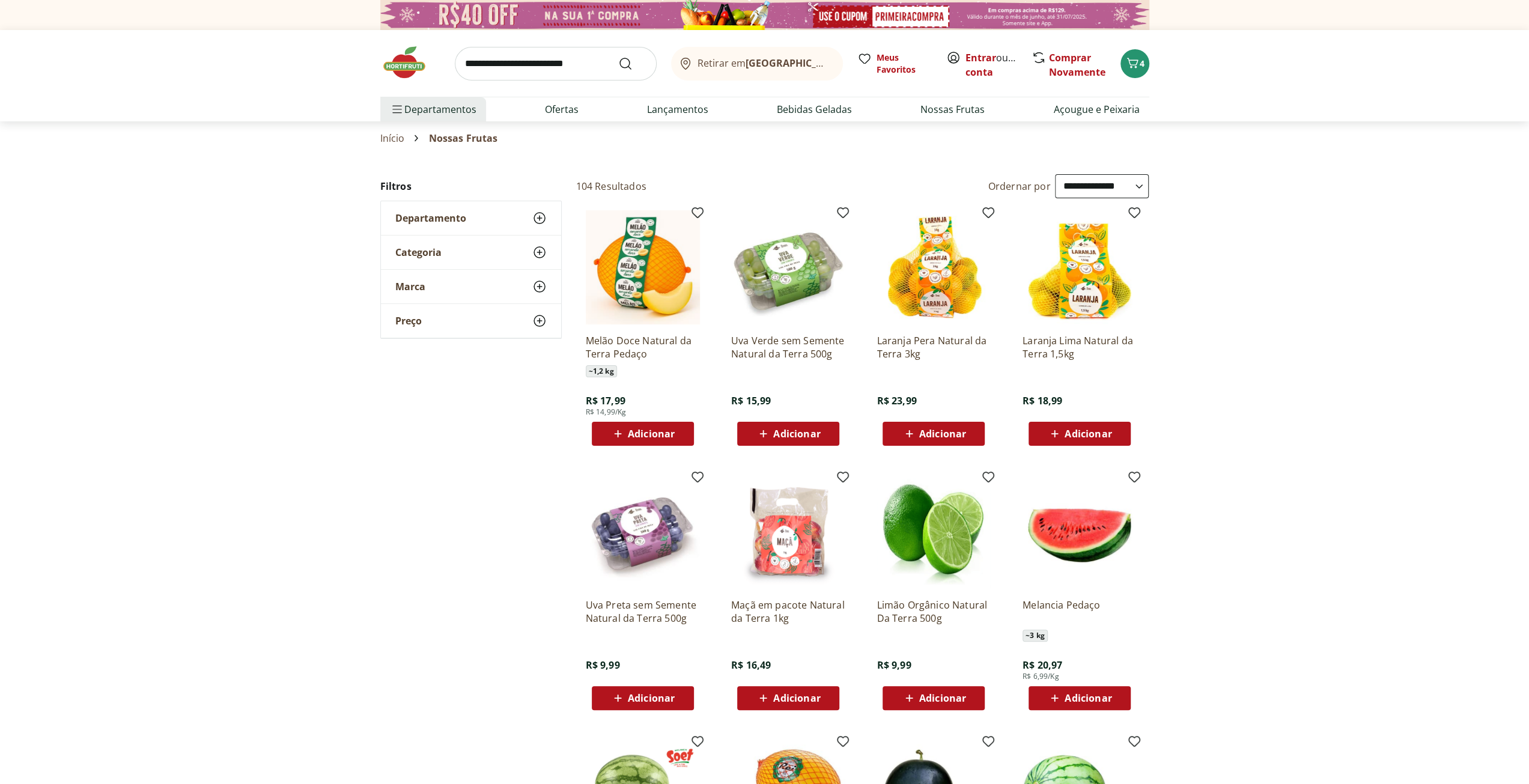 click on "Categoria" at bounding box center [418, 252] 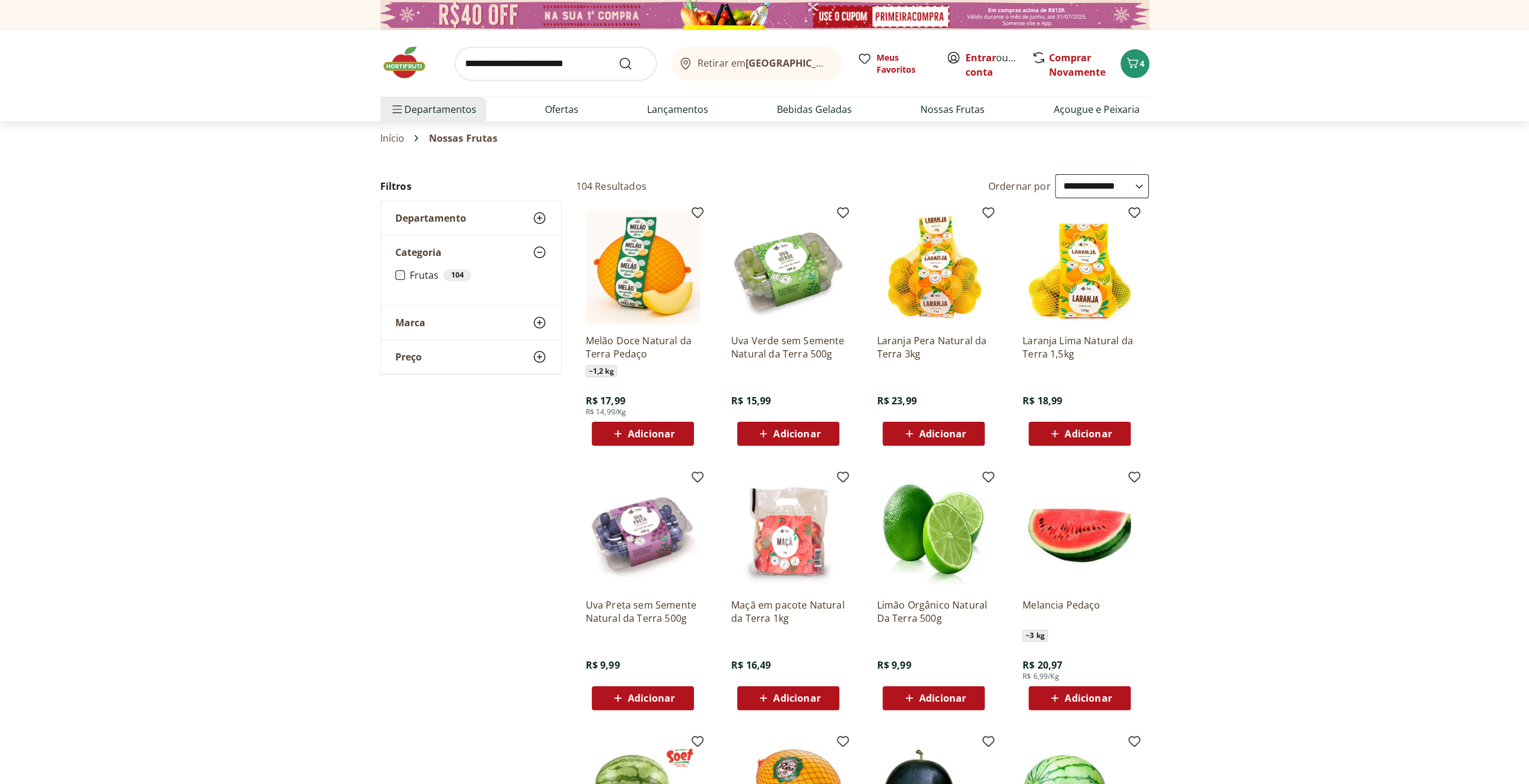 click on "Categoria" at bounding box center (418, 252) 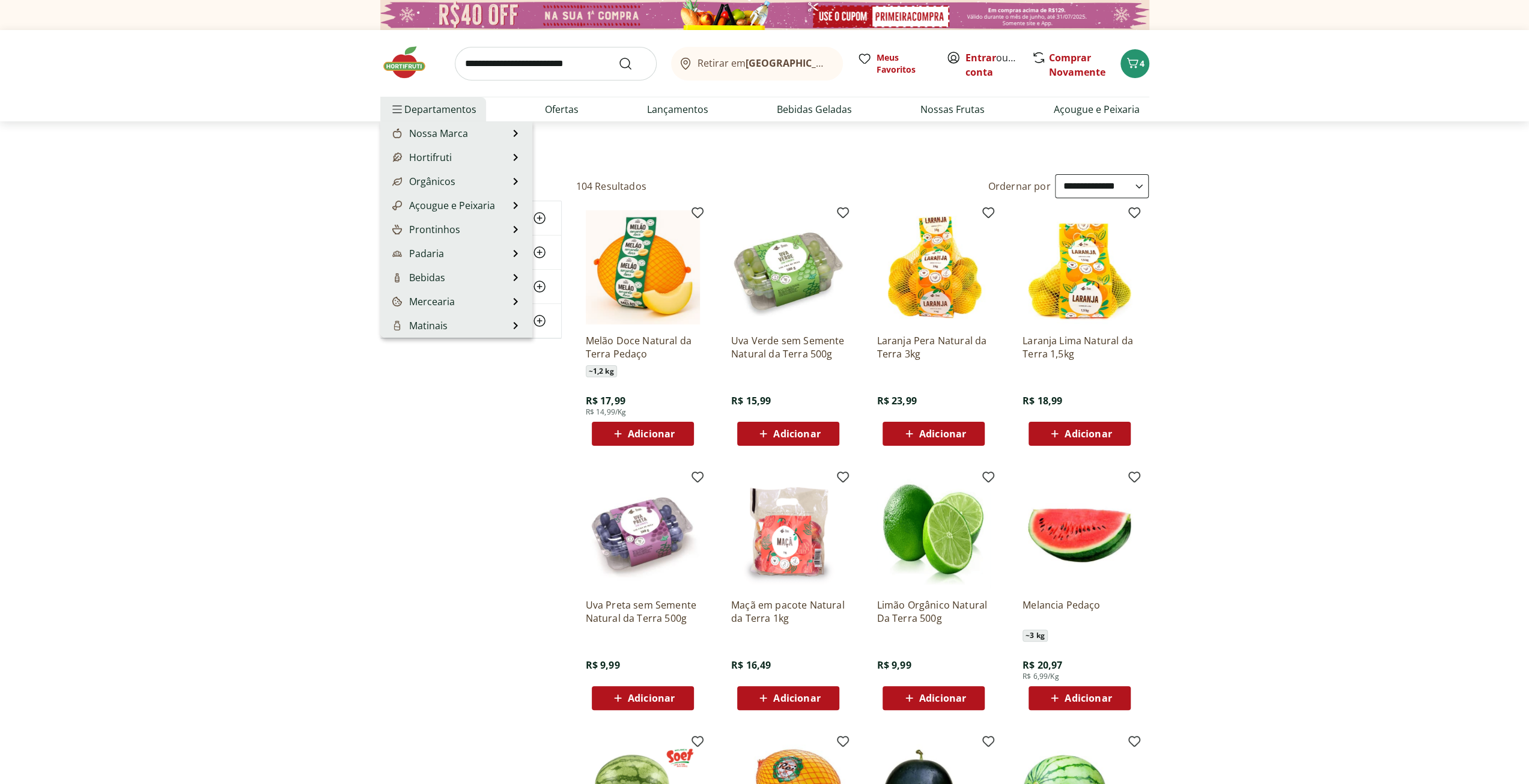 click on "Departamentos" at bounding box center (433, 109) 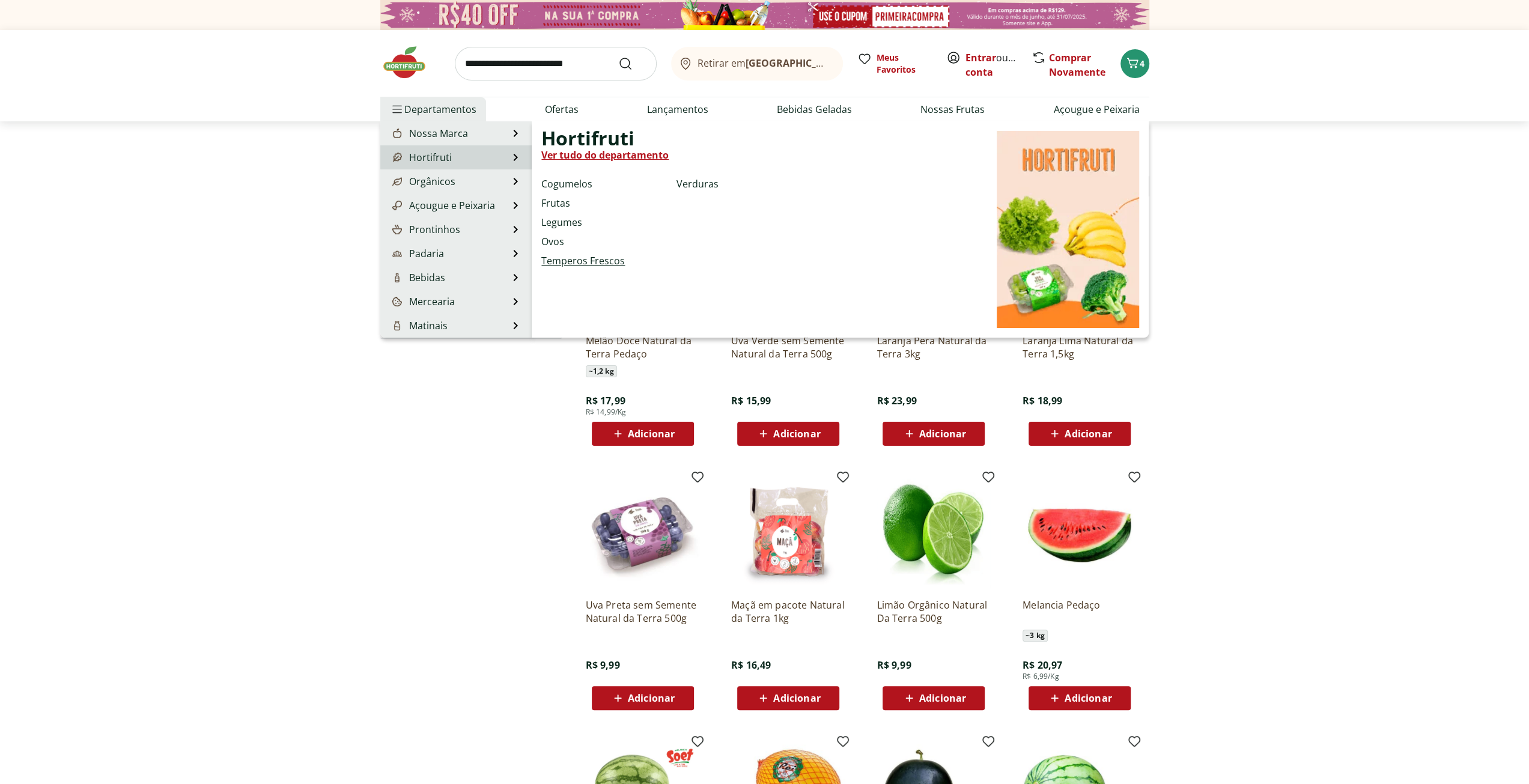 click on "Temperos Frescos" at bounding box center [583, 261] 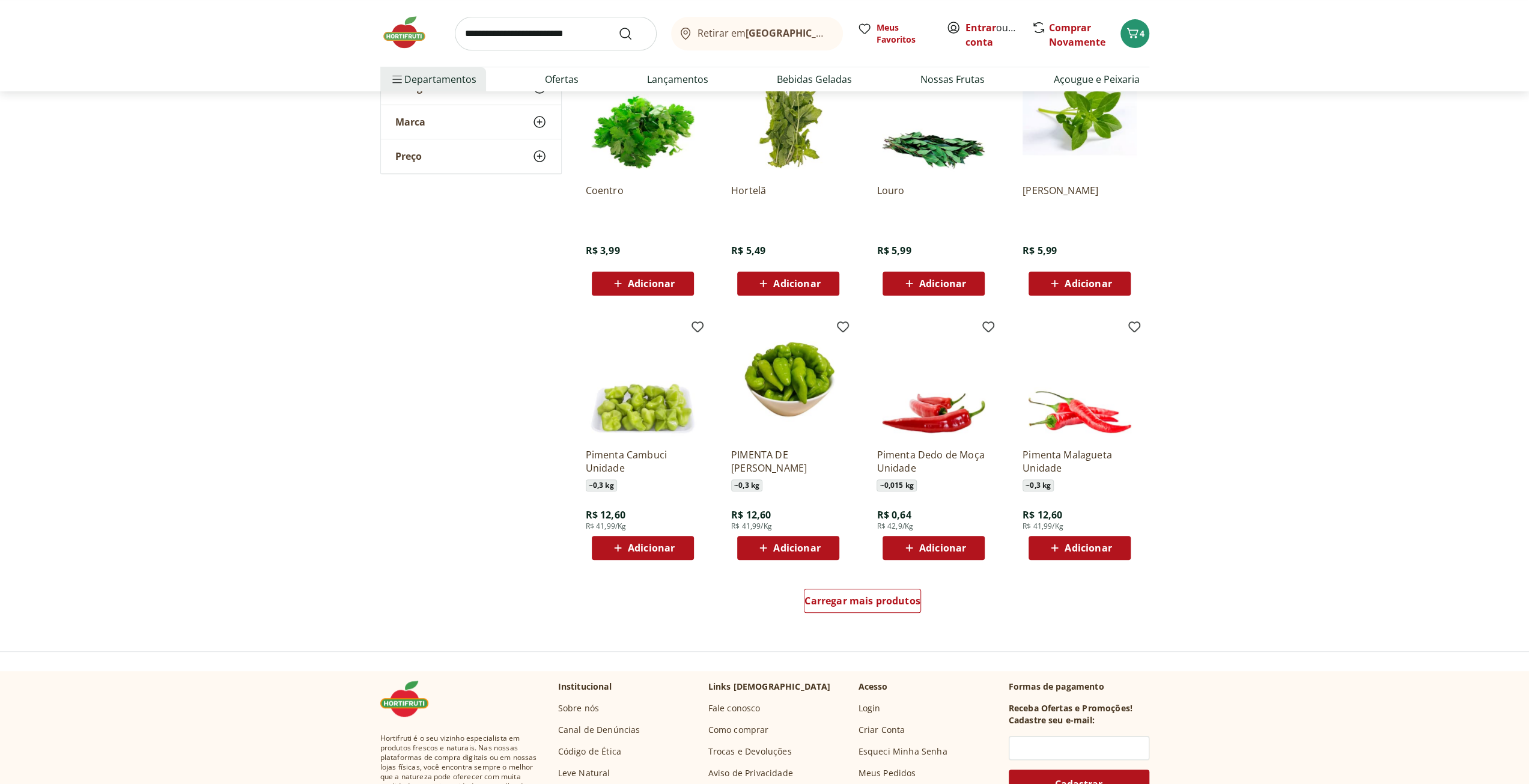 scroll, scrollTop: 601, scrollLeft: 0, axis: vertical 